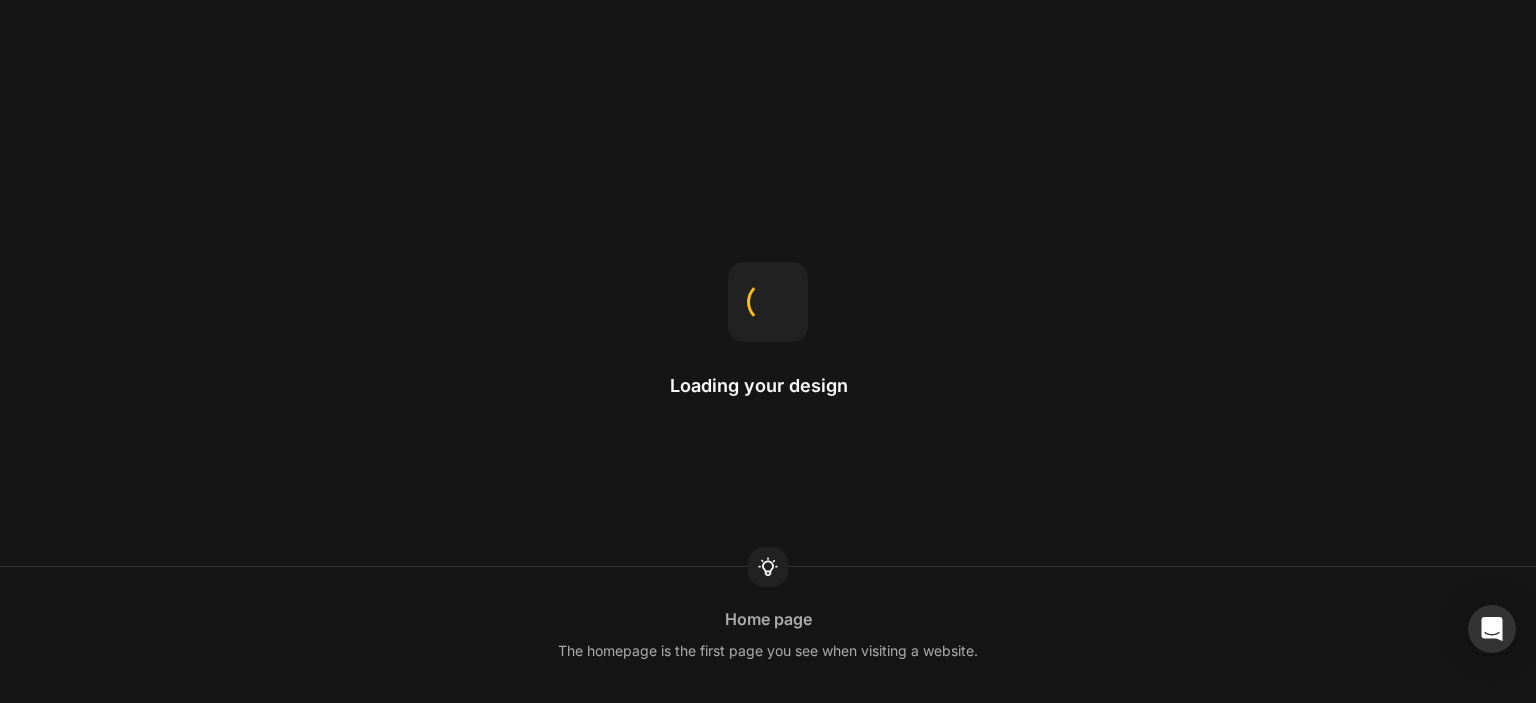 scroll, scrollTop: 0, scrollLeft: 0, axis: both 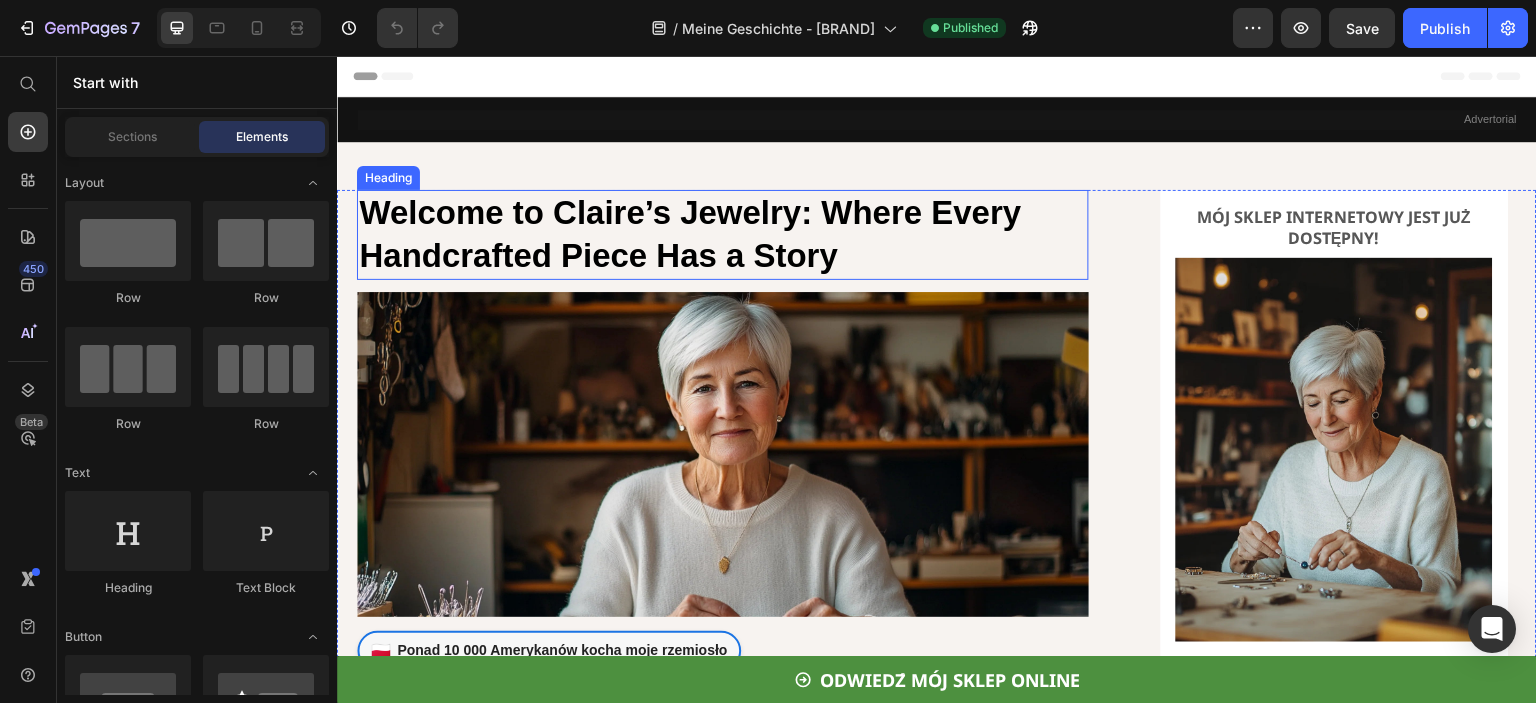 click on "Welcome to Claire’s Jewelry: Where Every Handcrafted Piece Has a Story" at bounding box center (690, 234) 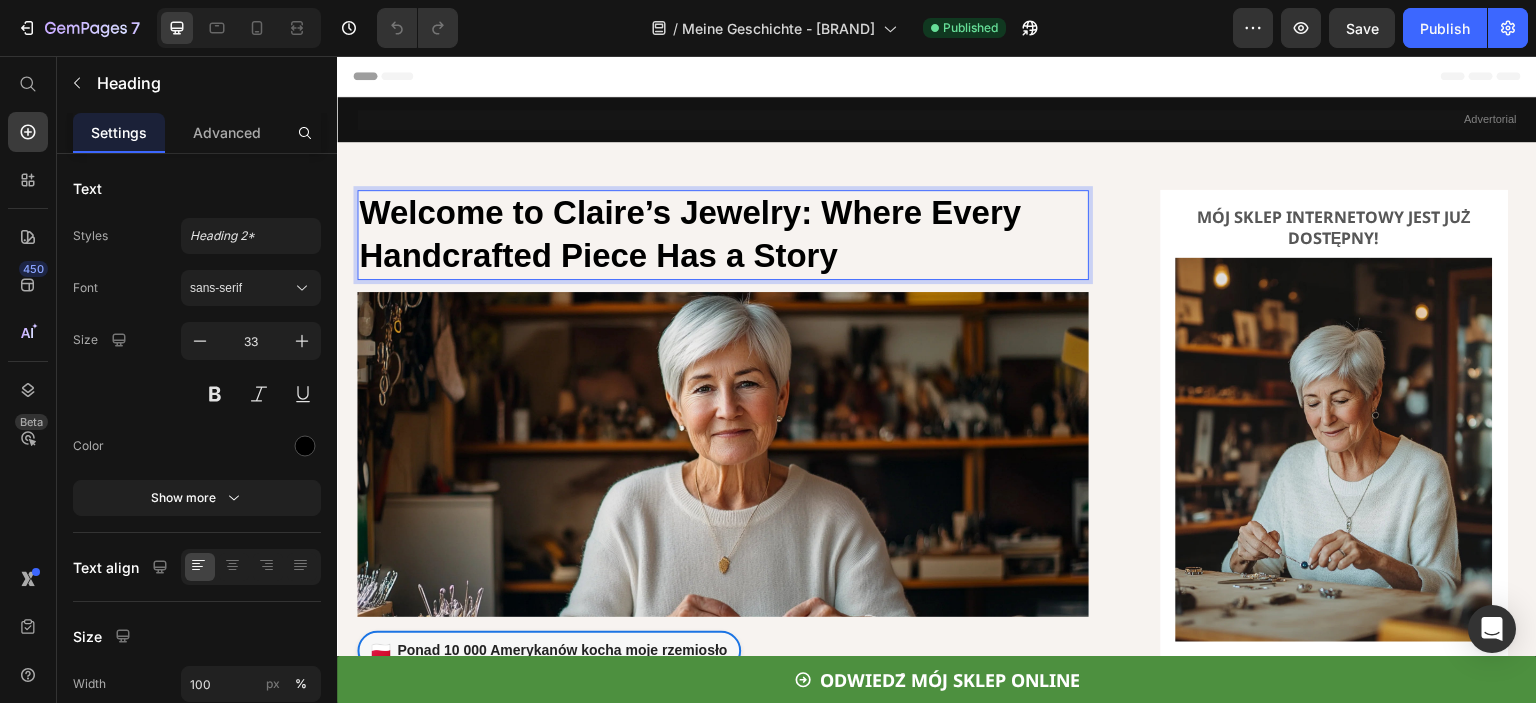 click on "Welcome to Claire’s Jewelry: Where Every Handcrafted Piece Has a Story" at bounding box center (690, 234) 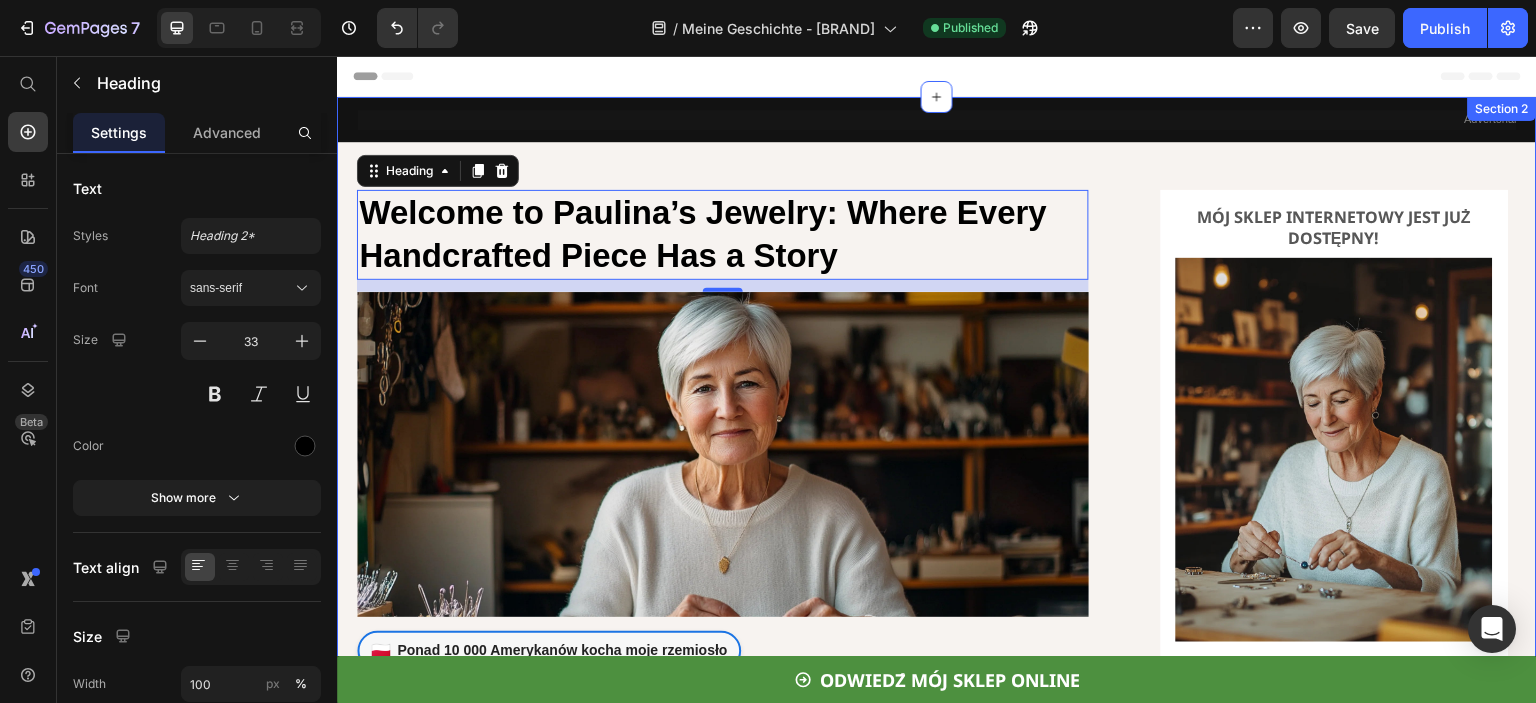 scroll, scrollTop: 15, scrollLeft: 0, axis: vertical 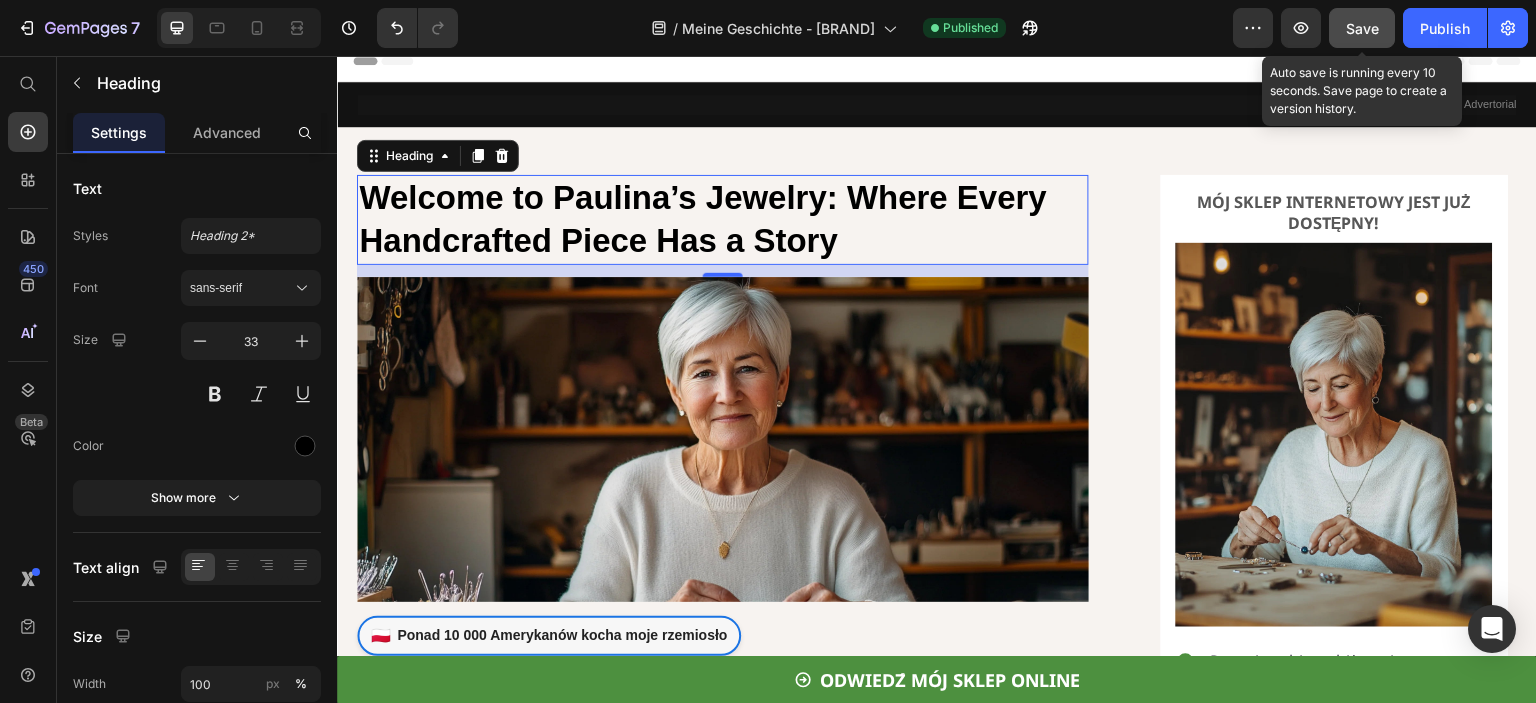 click on "Save" 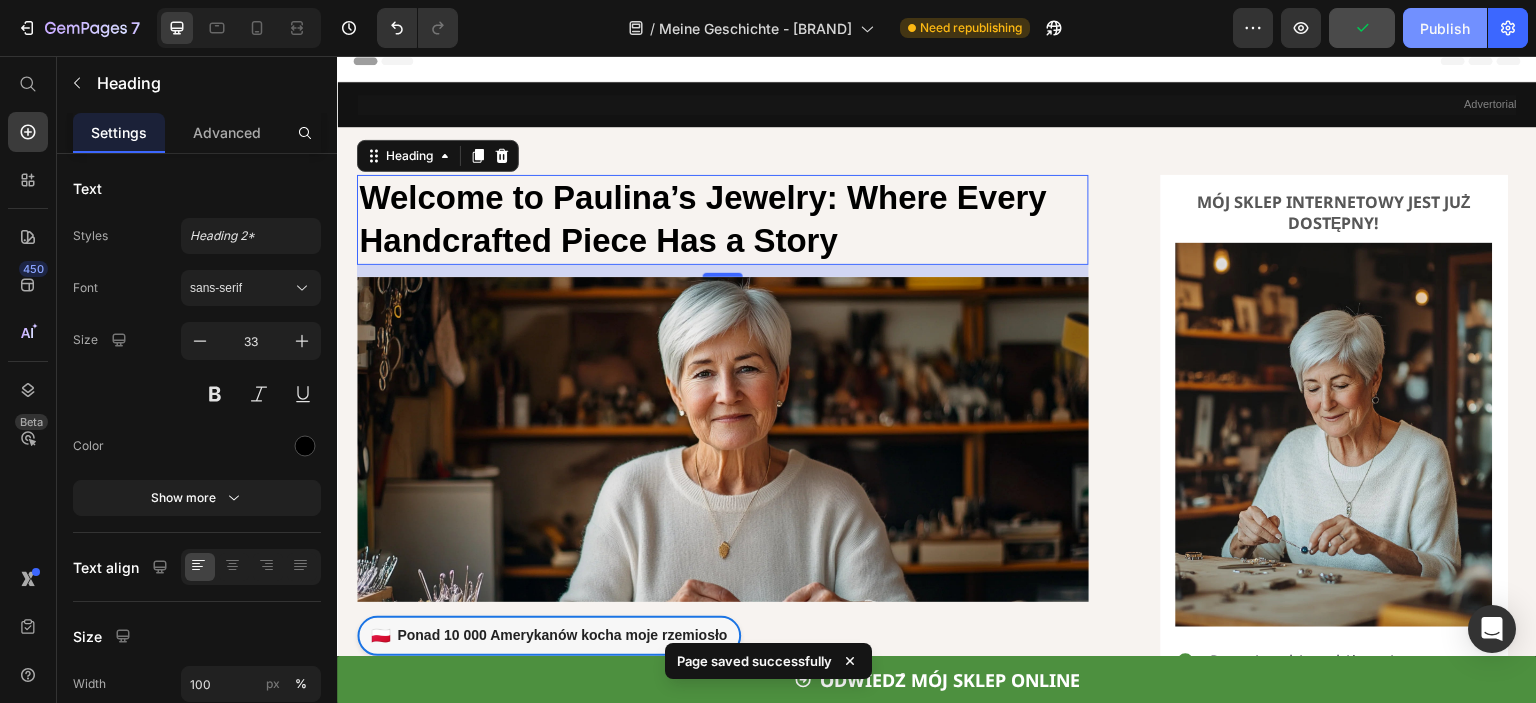 click on "Publish" at bounding box center (1445, 28) 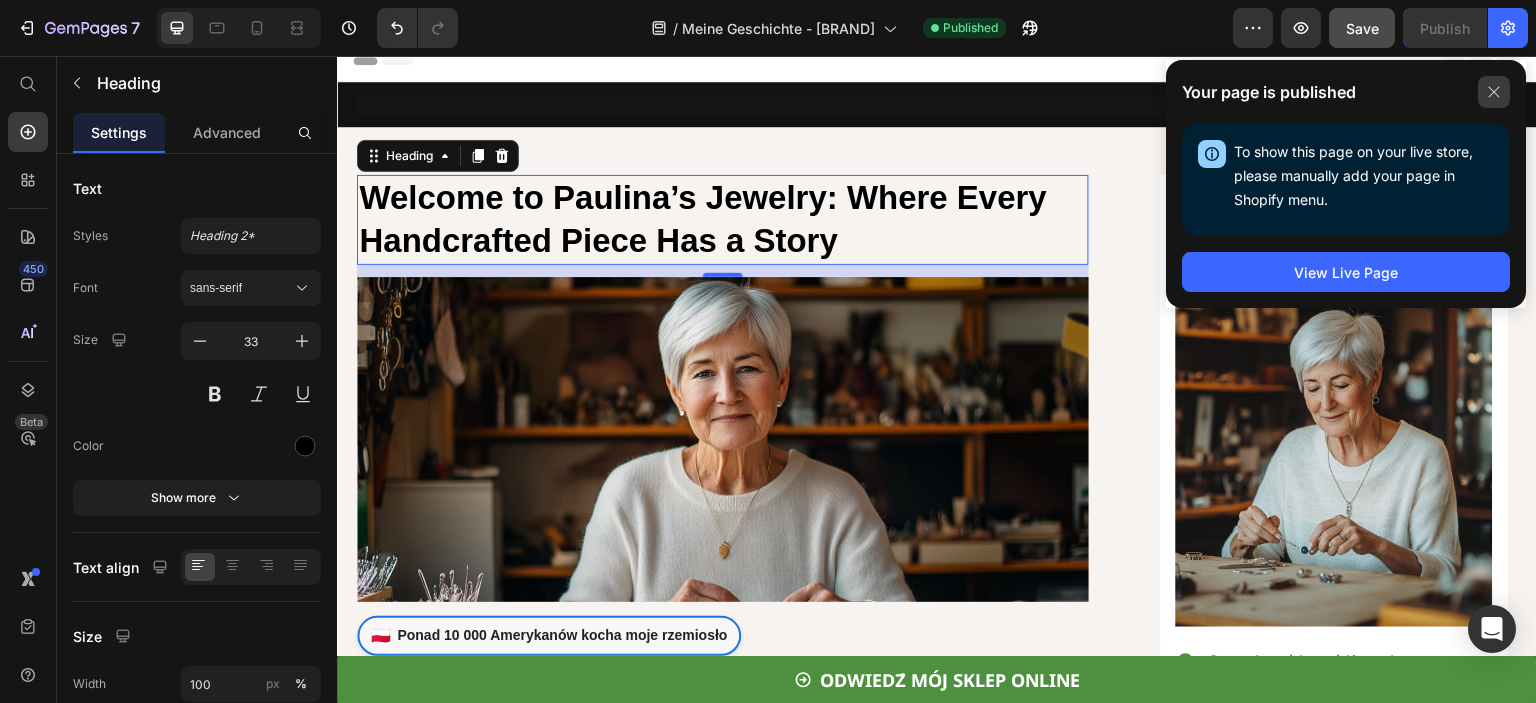 click 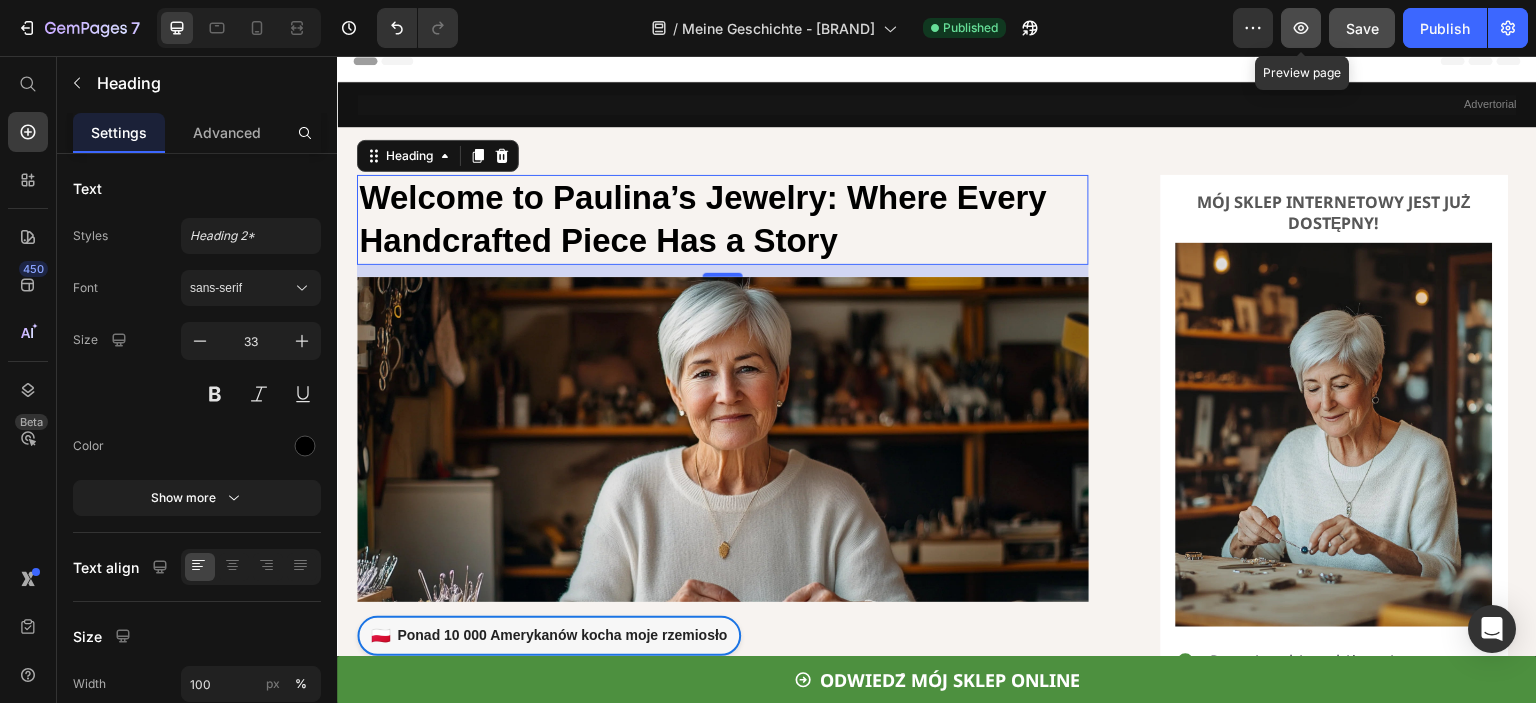 click 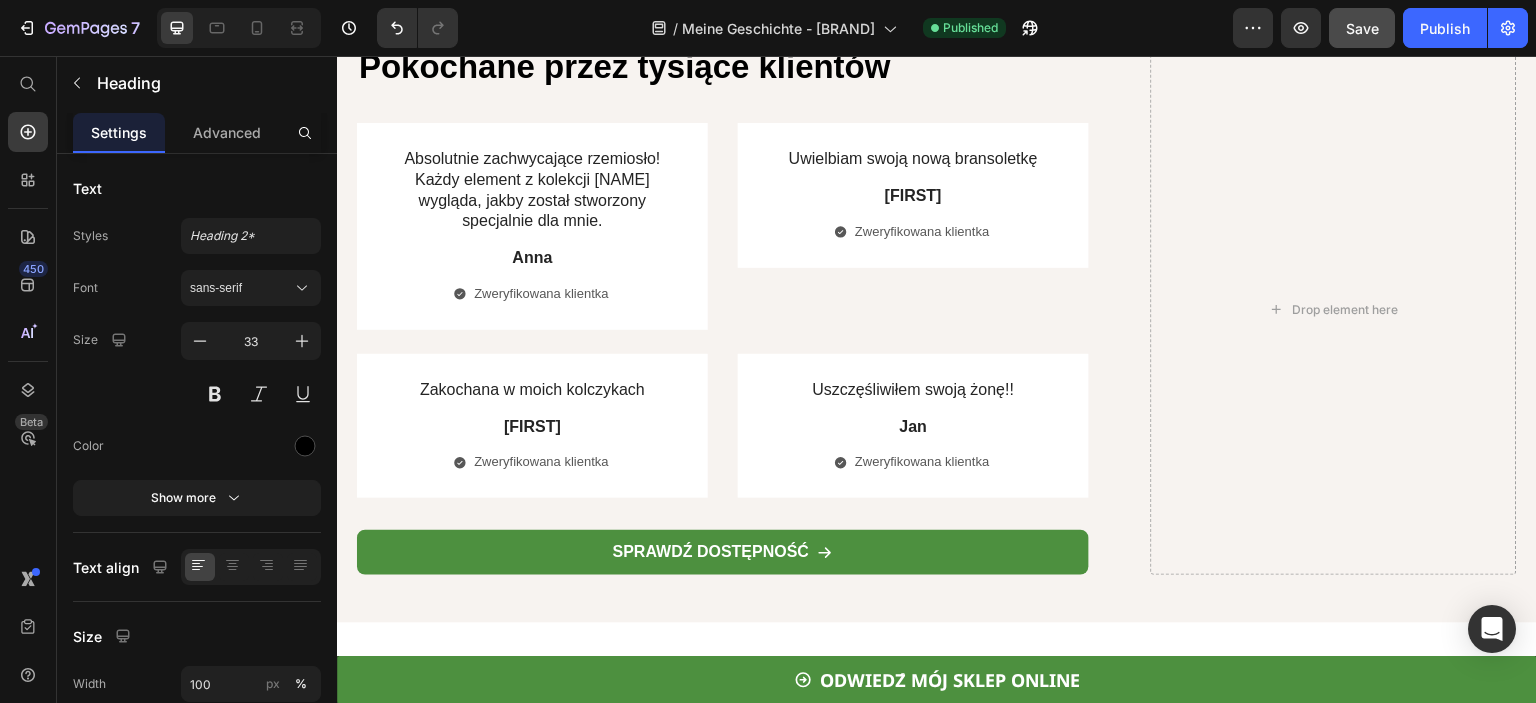 scroll, scrollTop: 6015, scrollLeft: 0, axis: vertical 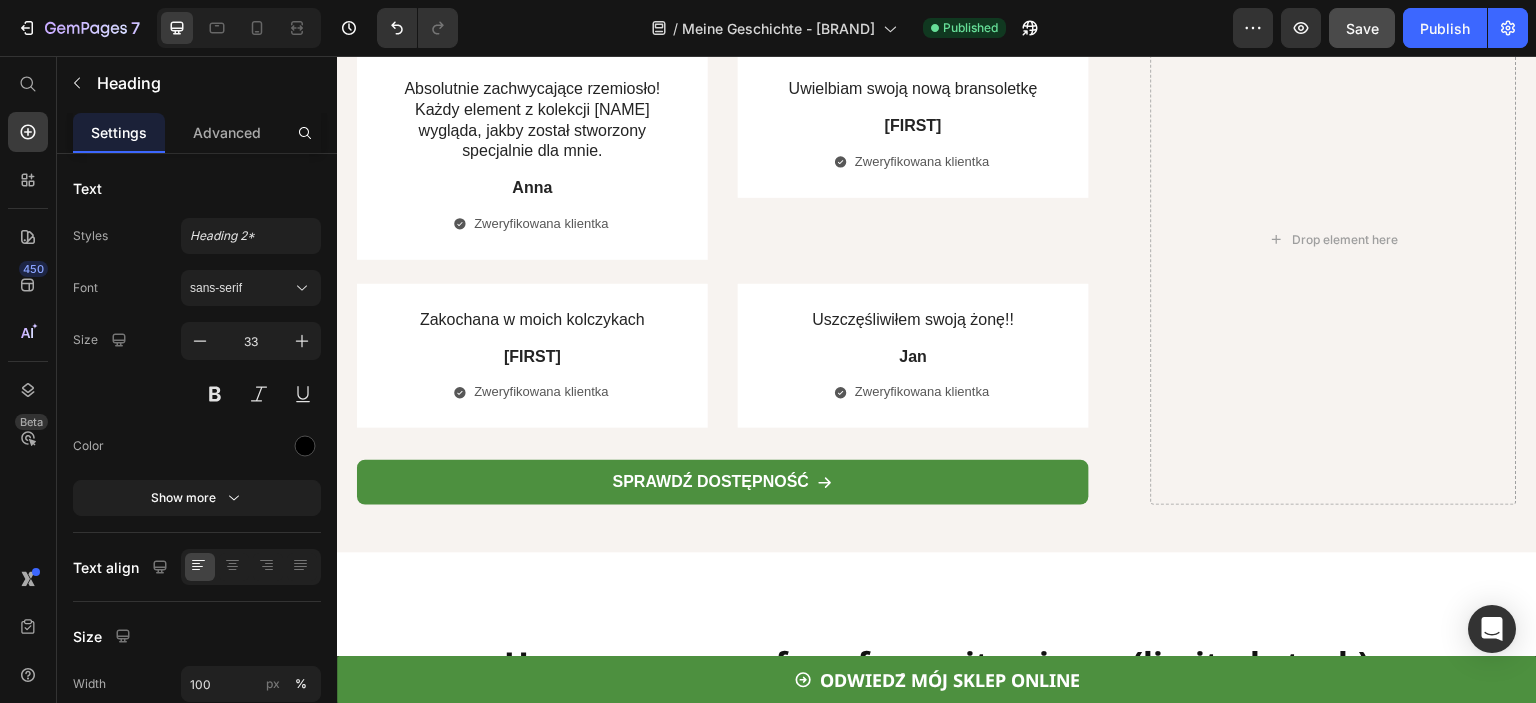 type 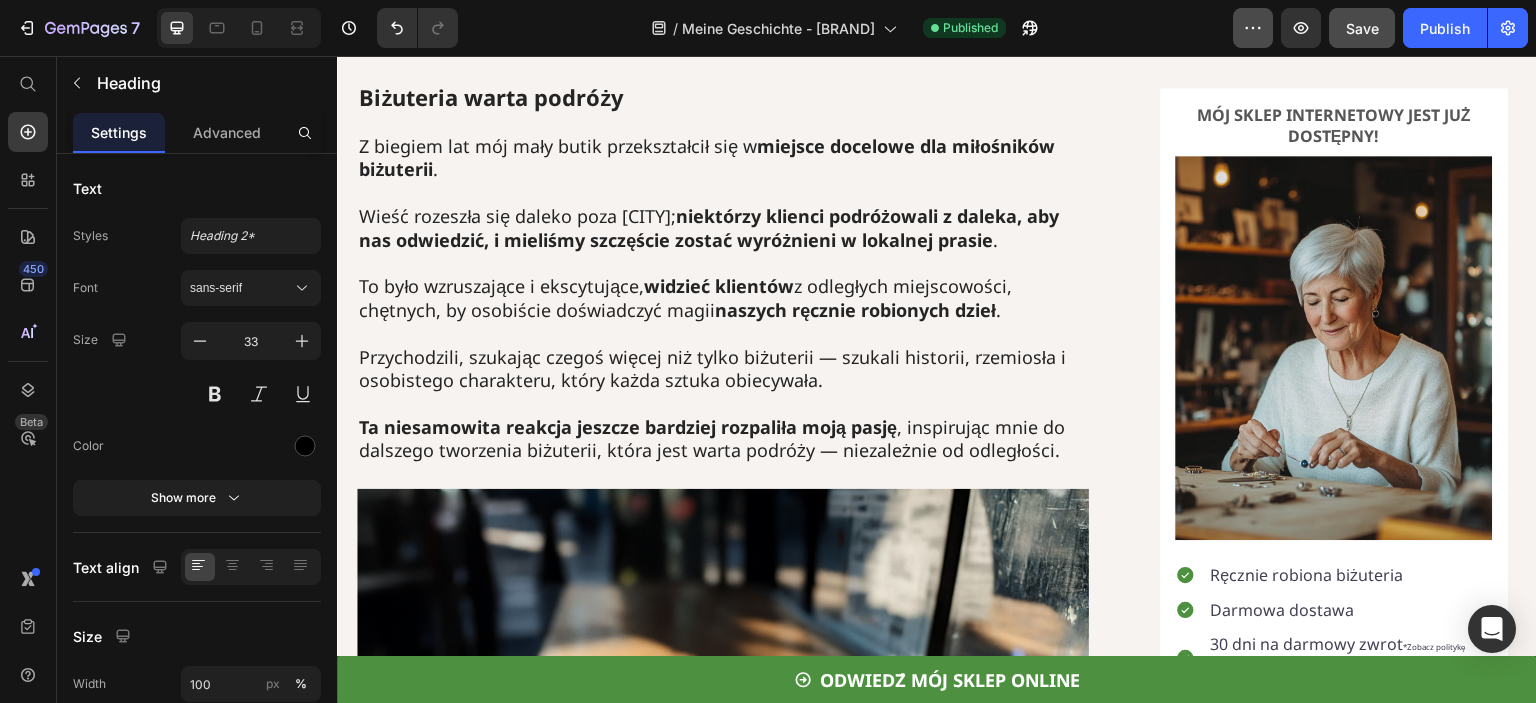 scroll, scrollTop: 4652, scrollLeft: 0, axis: vertical 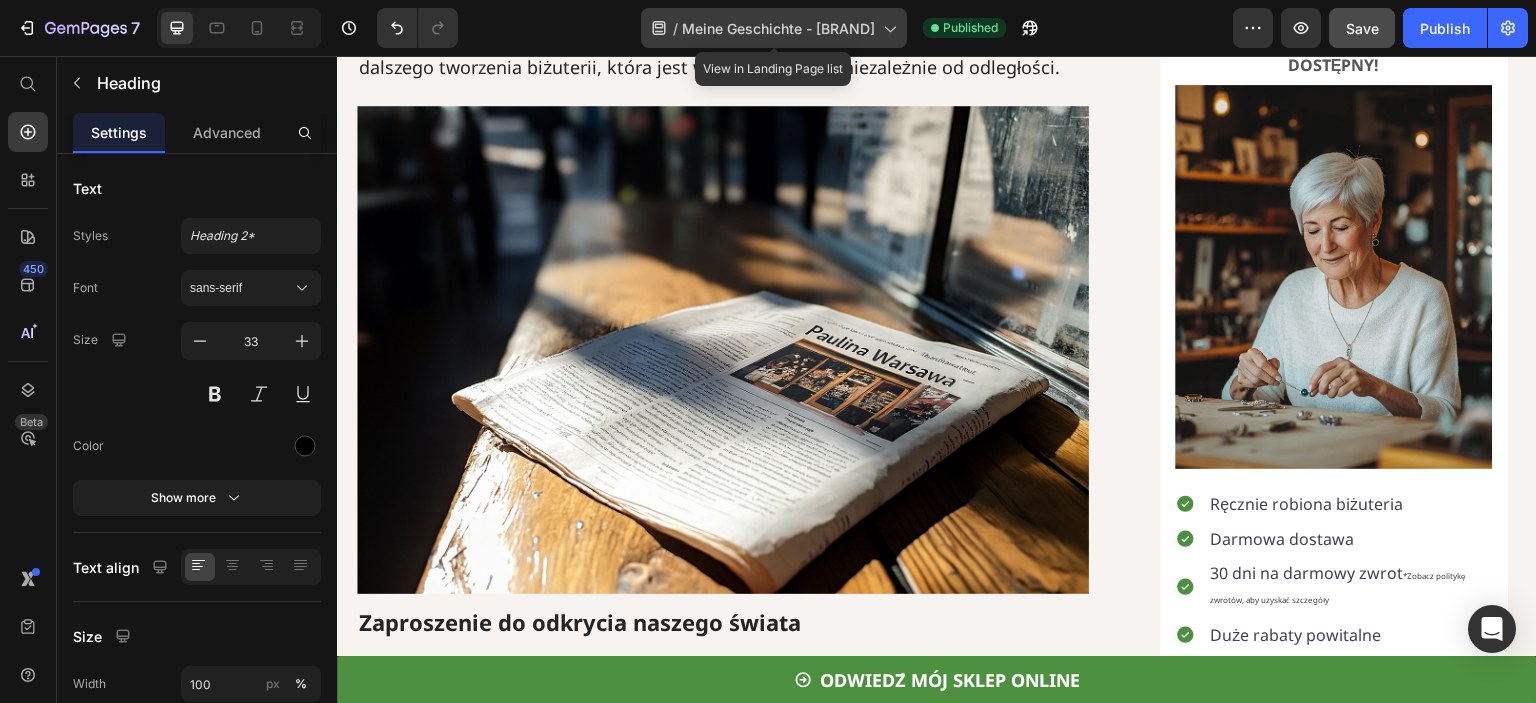 click on "Meine Geschichte - Paulina Warszawa" at bounding box center (778, 28) 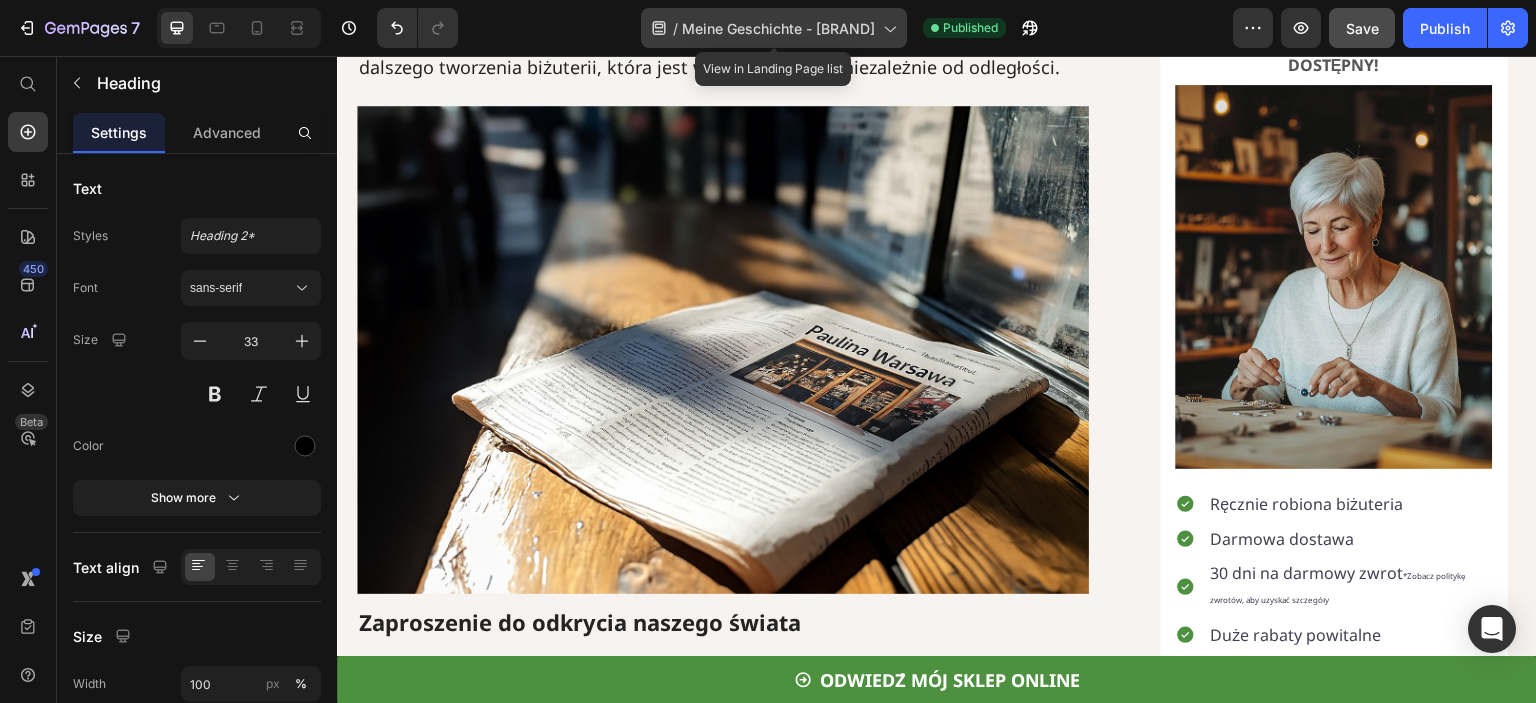 click on "Meine Geschichte - Paulina Warszawa" at bounding box center (778, 28) 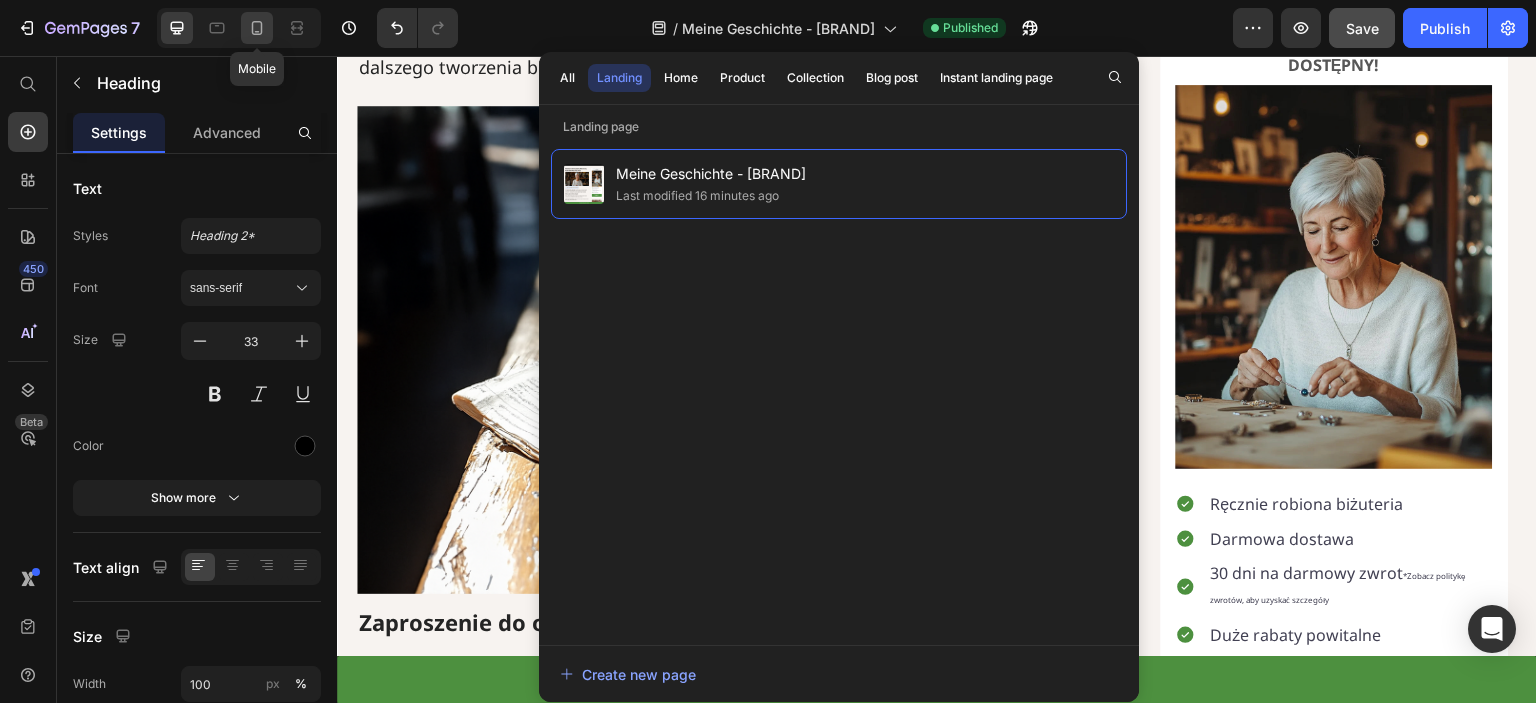 click 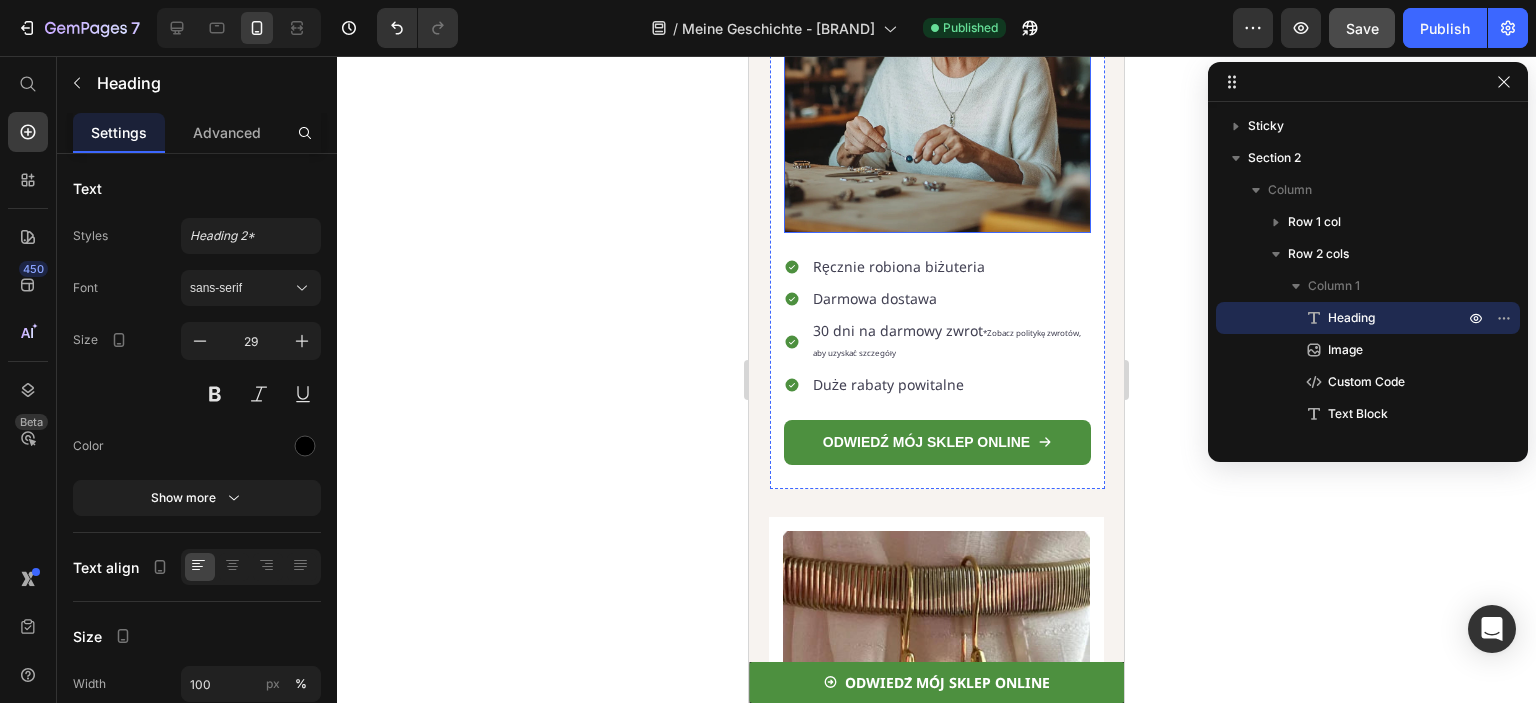 scroll, scrollTop: 4932, scrollLeft: 0, axis: vertical 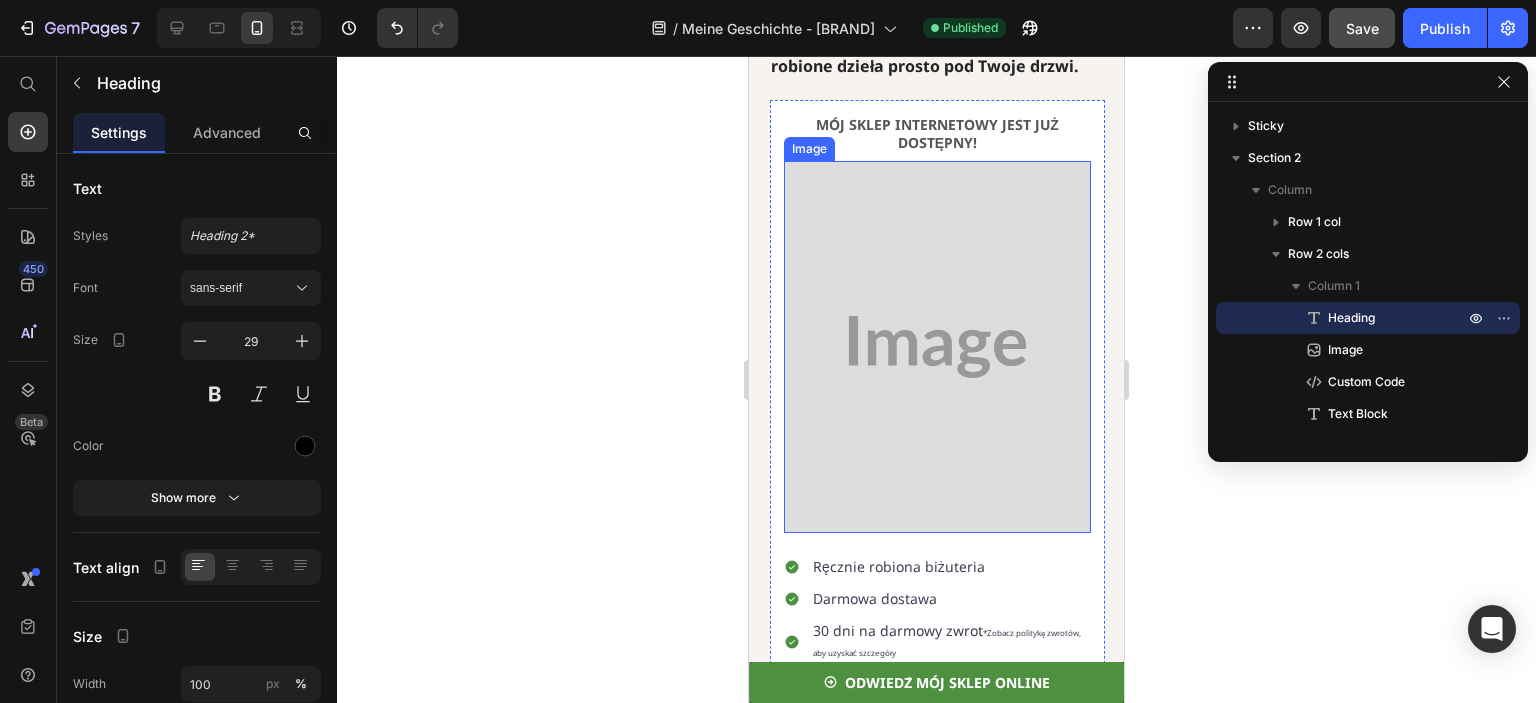 click at bounding box center (937, 346) 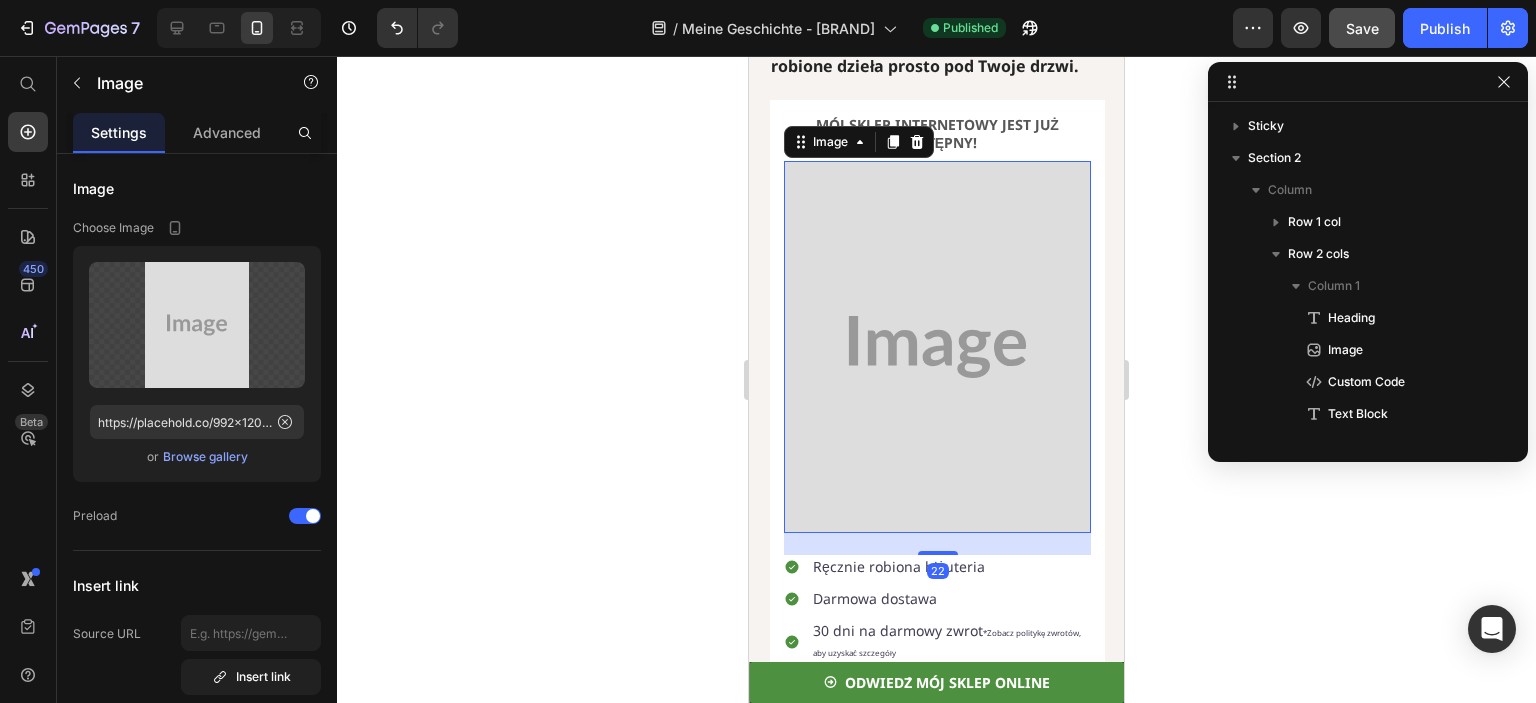 scroll, scrollTop: 890, scrollLeft: 0, axis: vertical 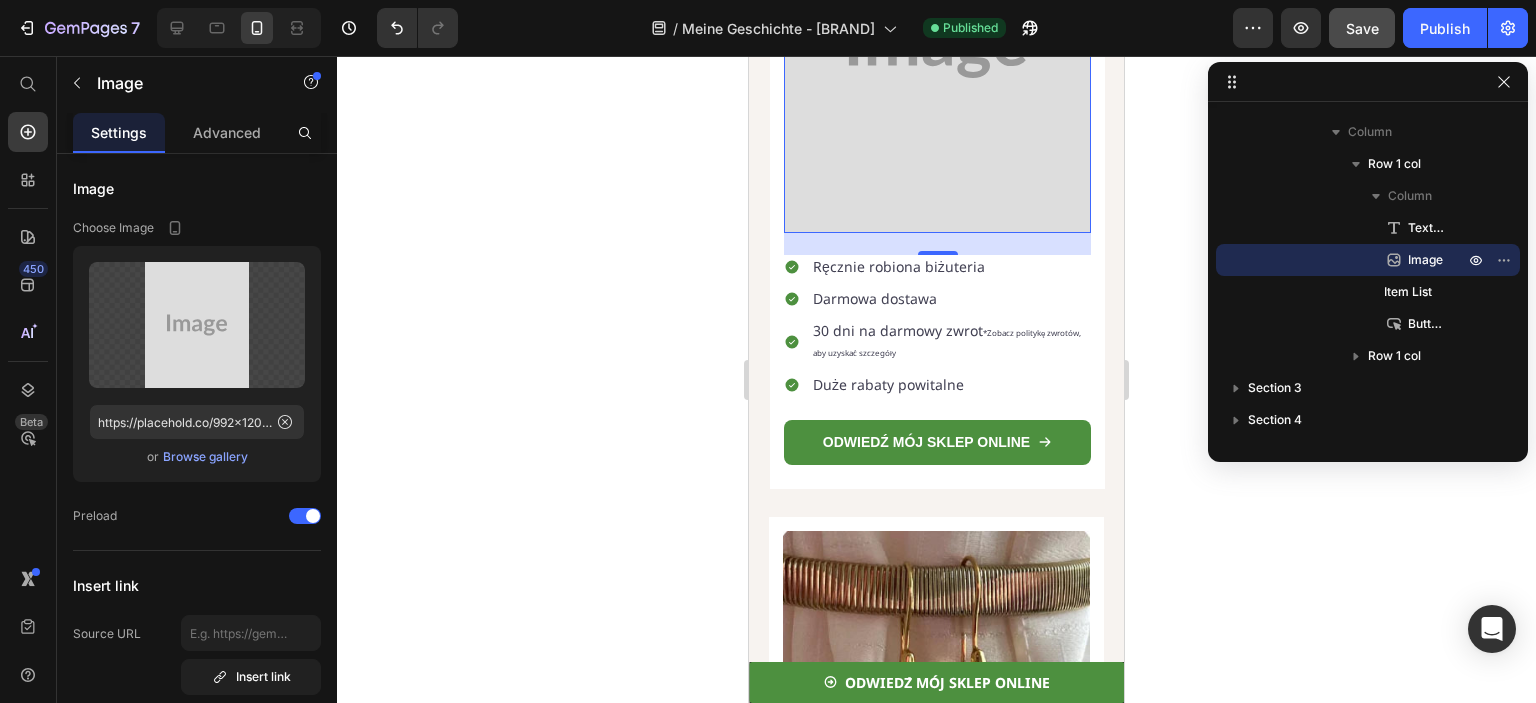 click on "22" at bounding box center (938, 271) 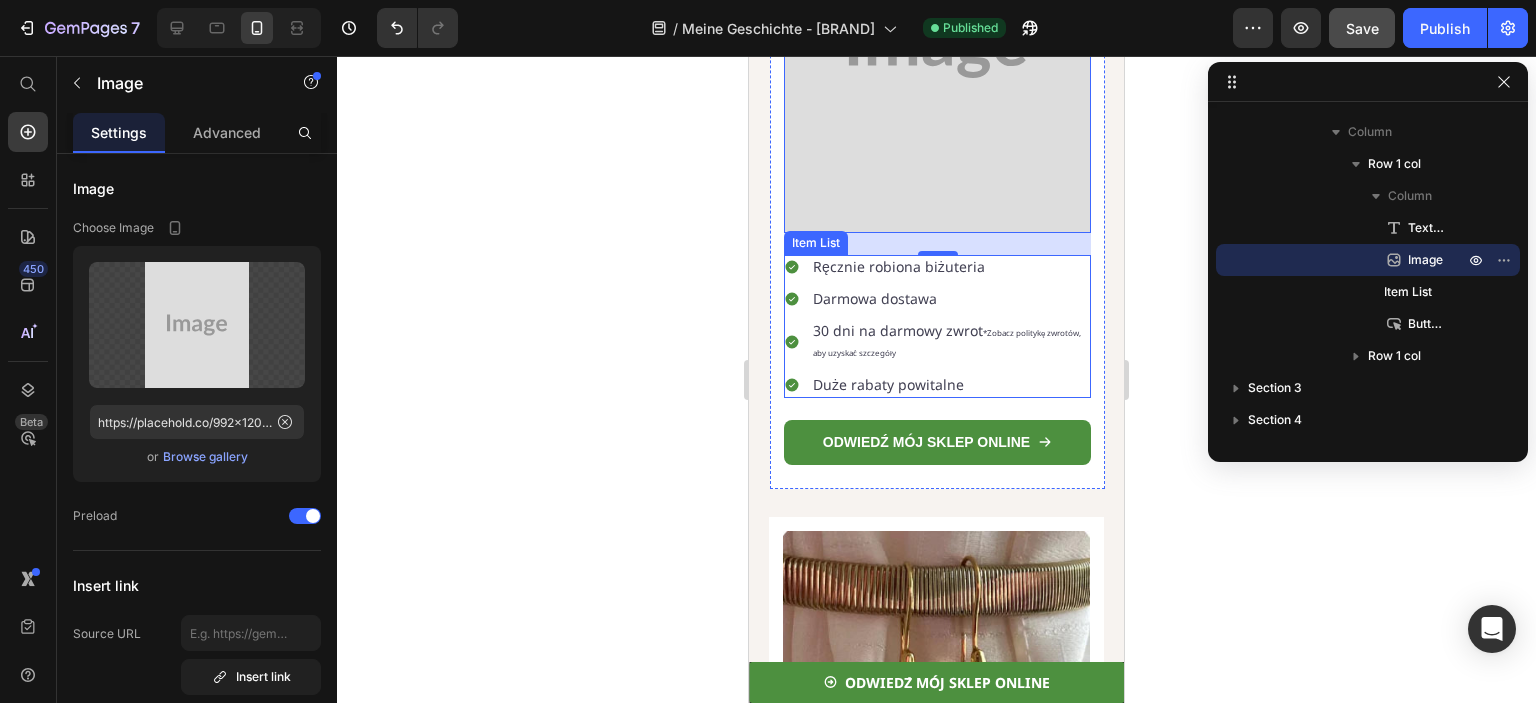 click on "Ręcznie robiona biżuteria" at bounding box center [950, 267] 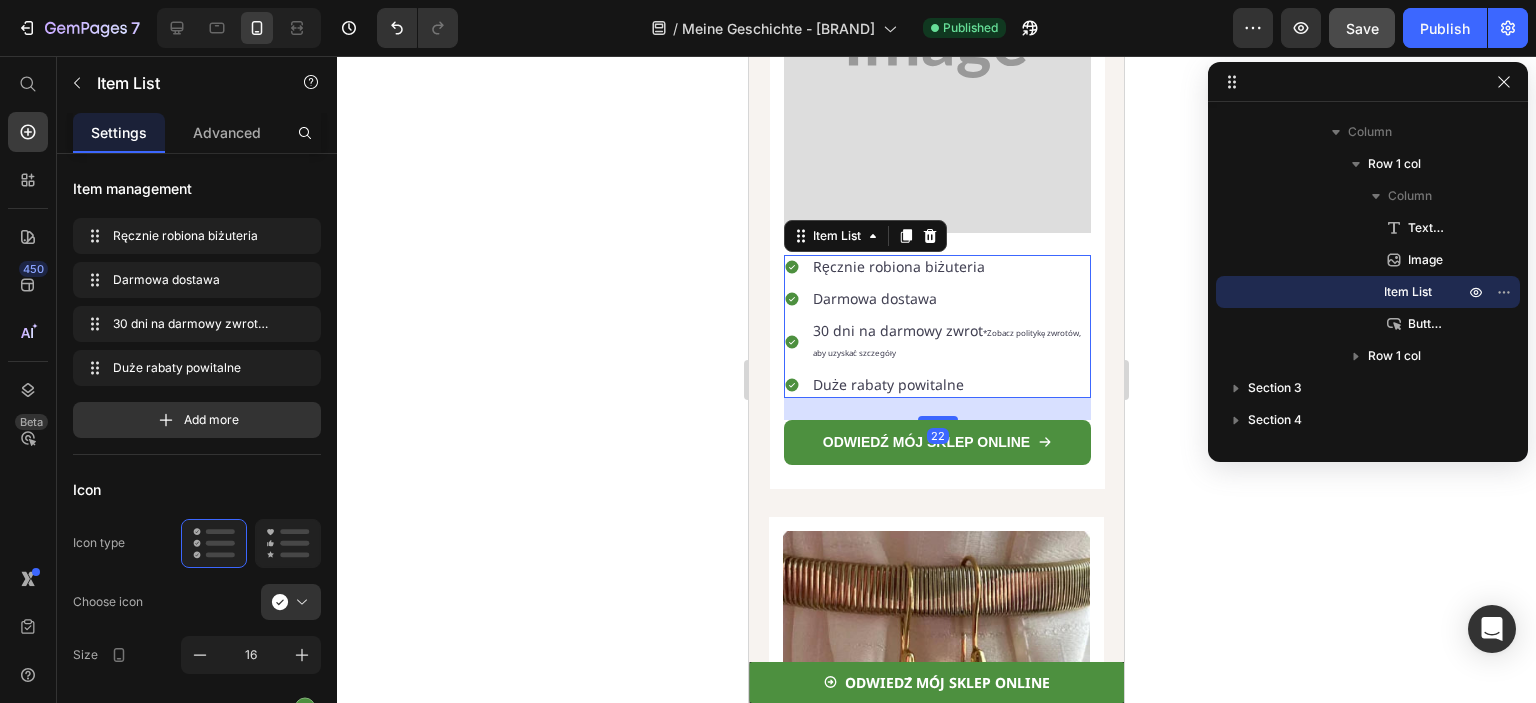 click on "Ręcznie robiona biżuteria" at bounding box center (950, 267) 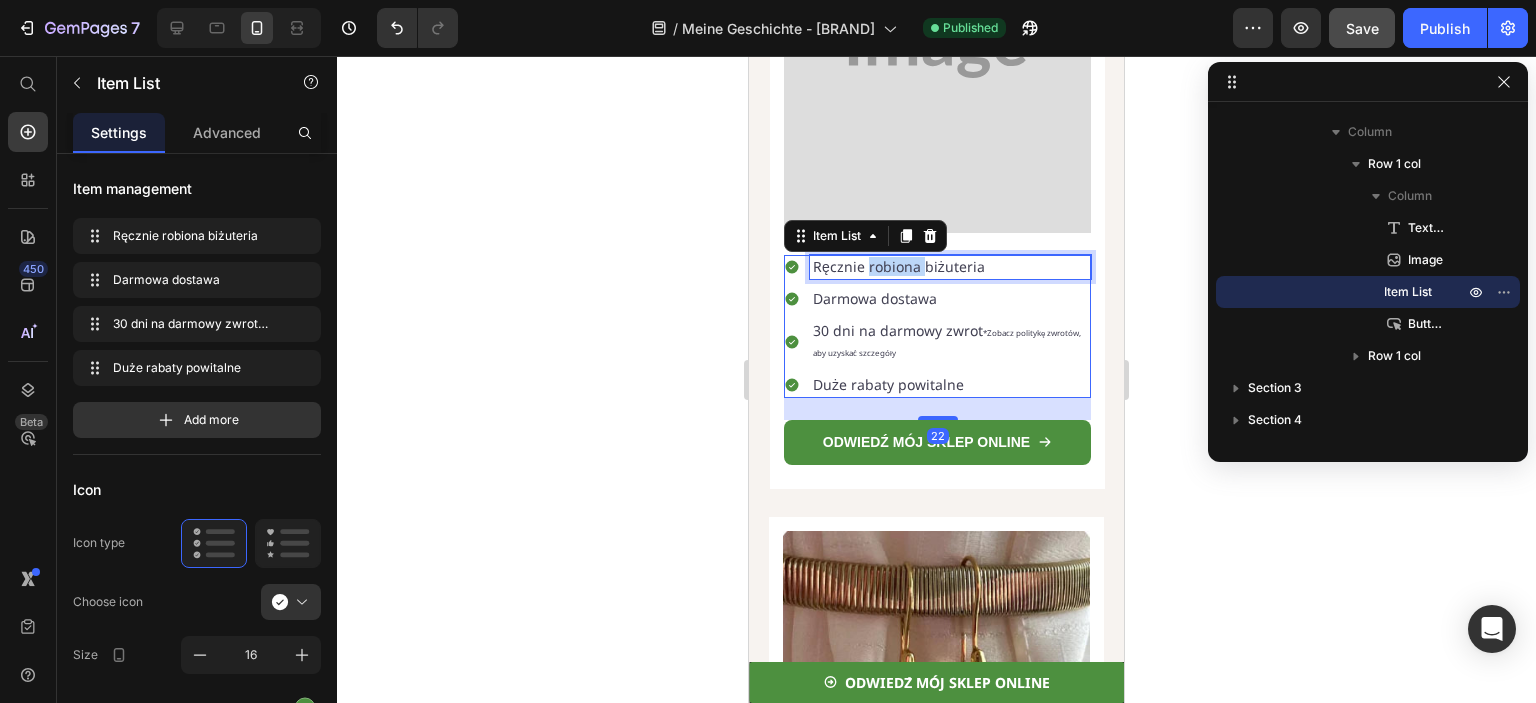 click on "Ręcznie robiona biżuteria" at bounding box center (950, 267) 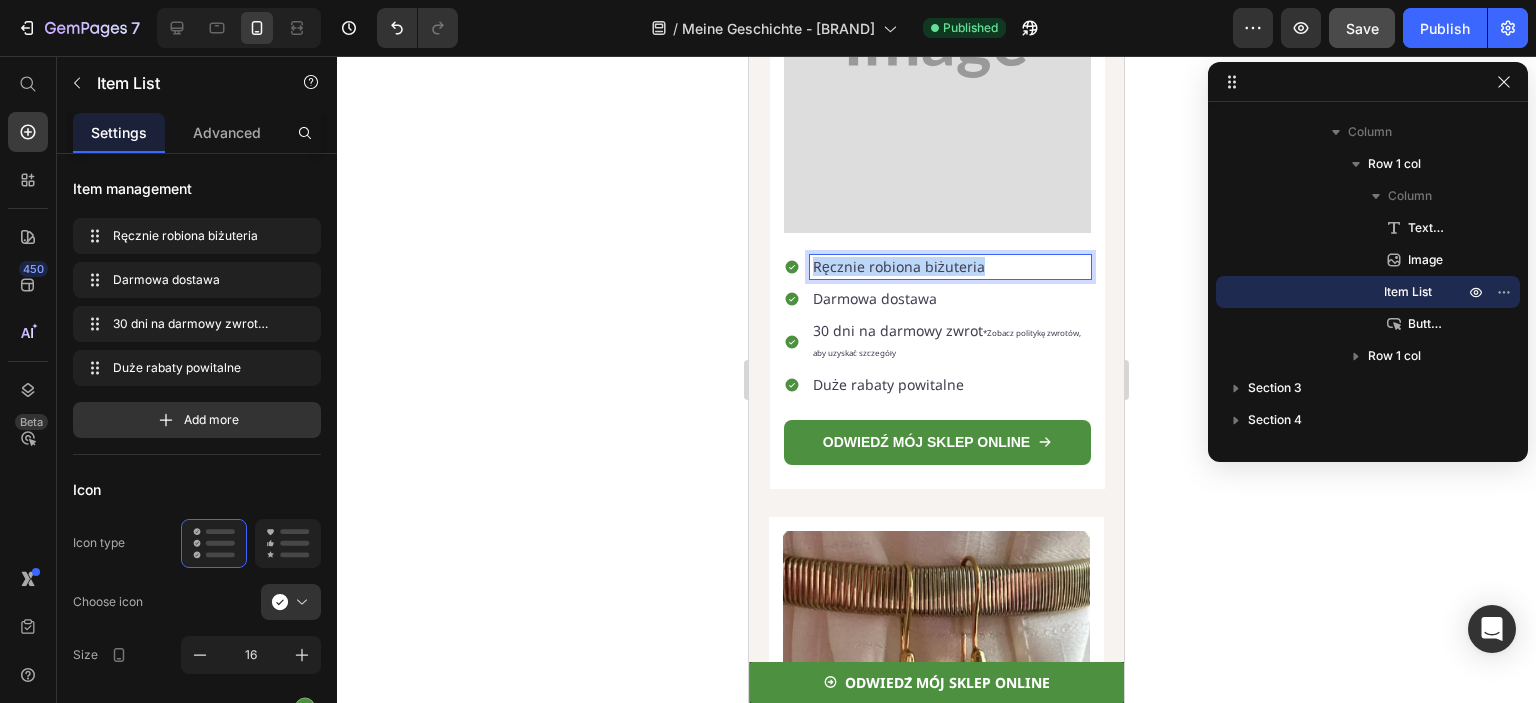 click on "Ręcznie robiona biżuteria" at bounding box center [950, 267] 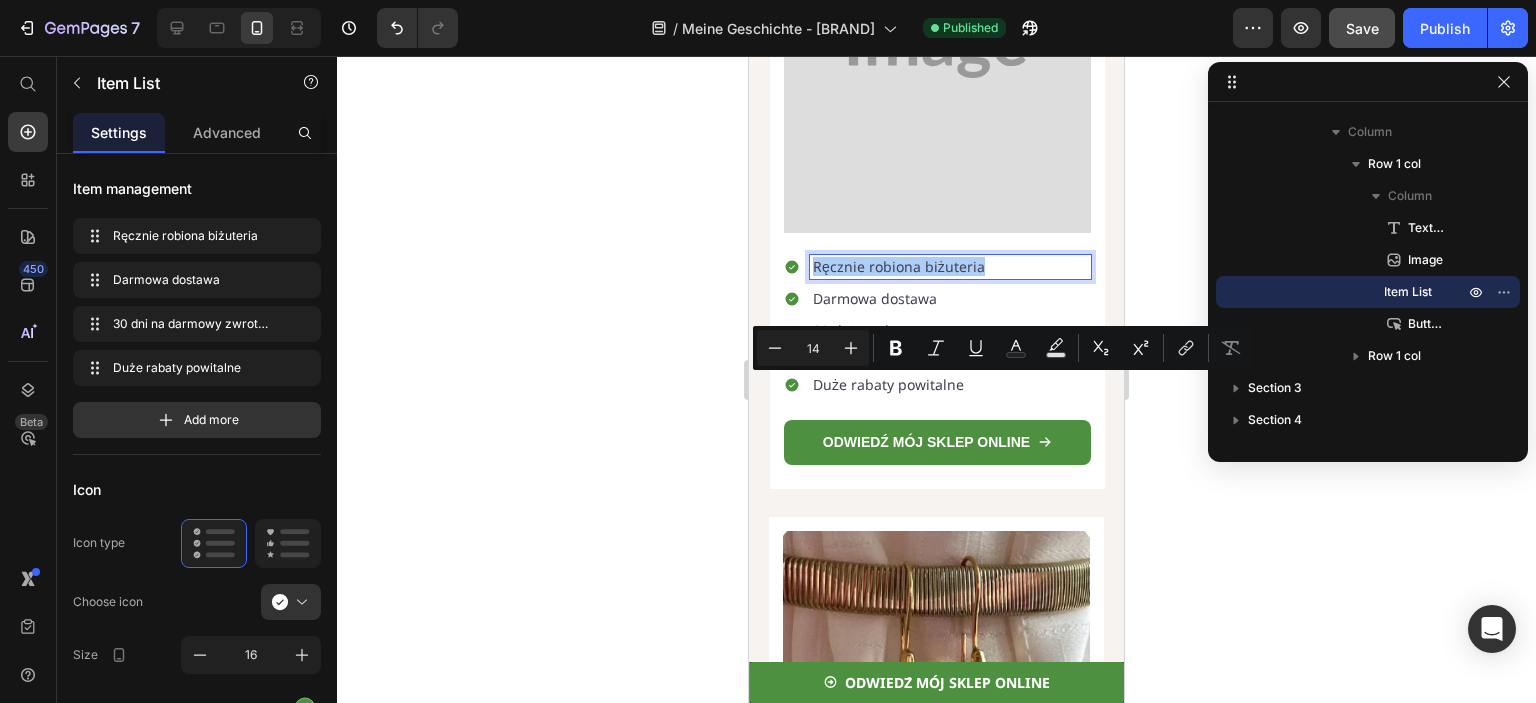 click 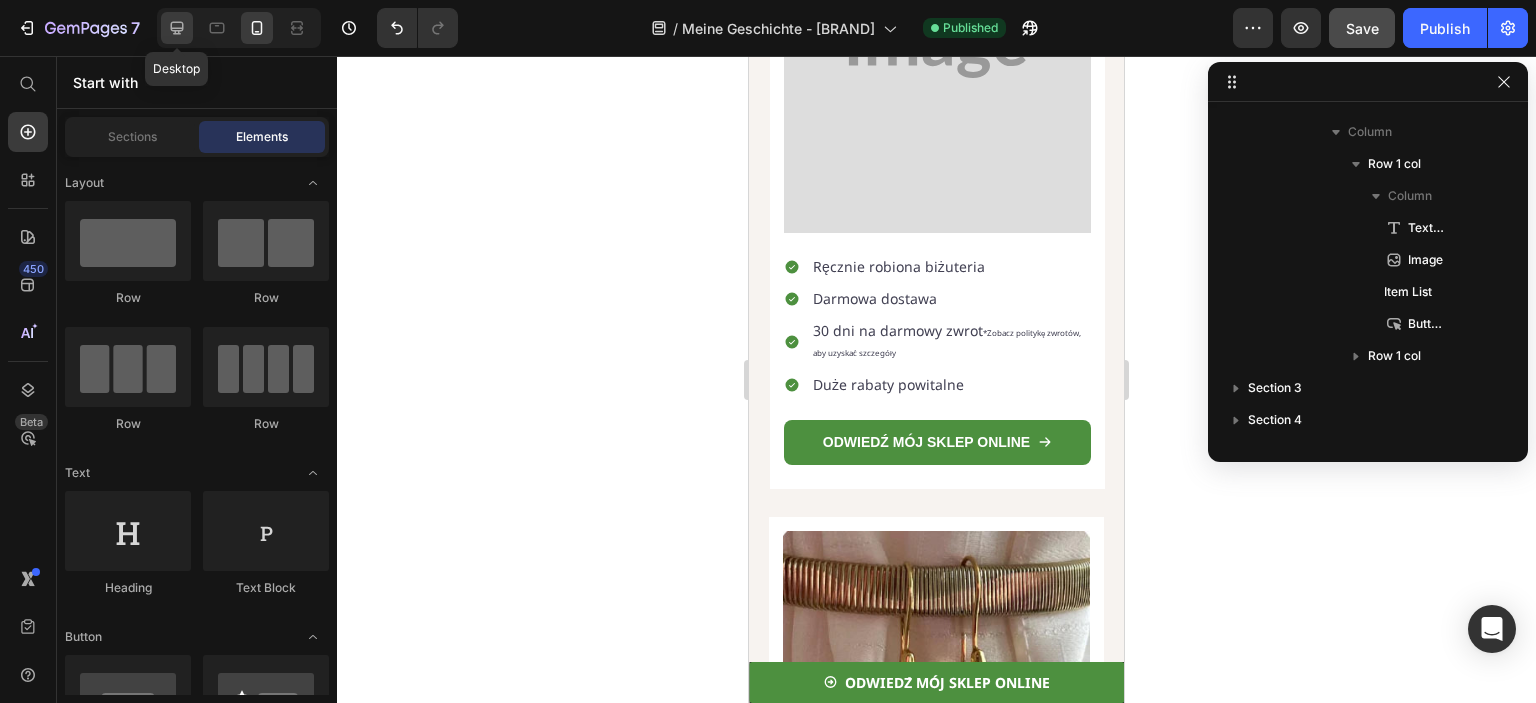 click 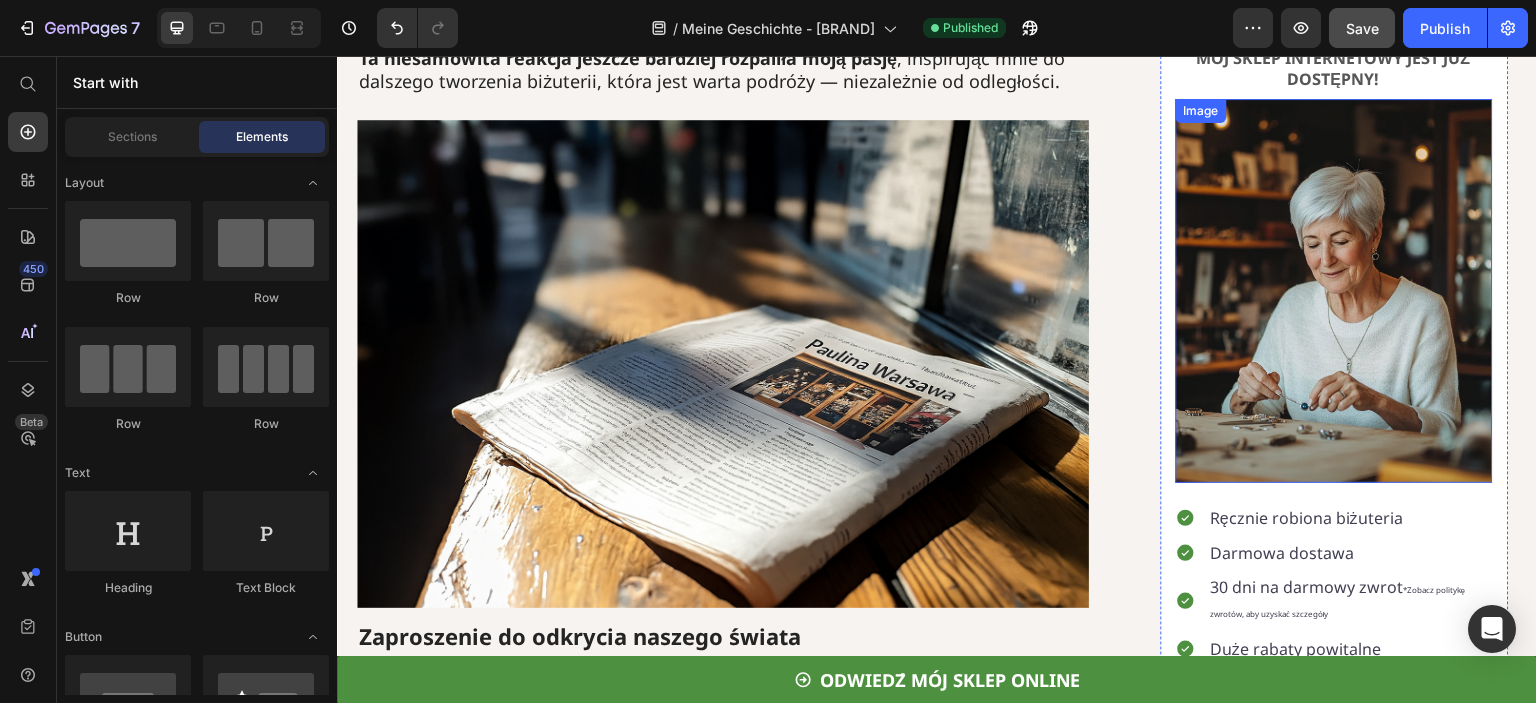 scroll, scrollTop: 4529, scrollLeft: 0, axis: vertical 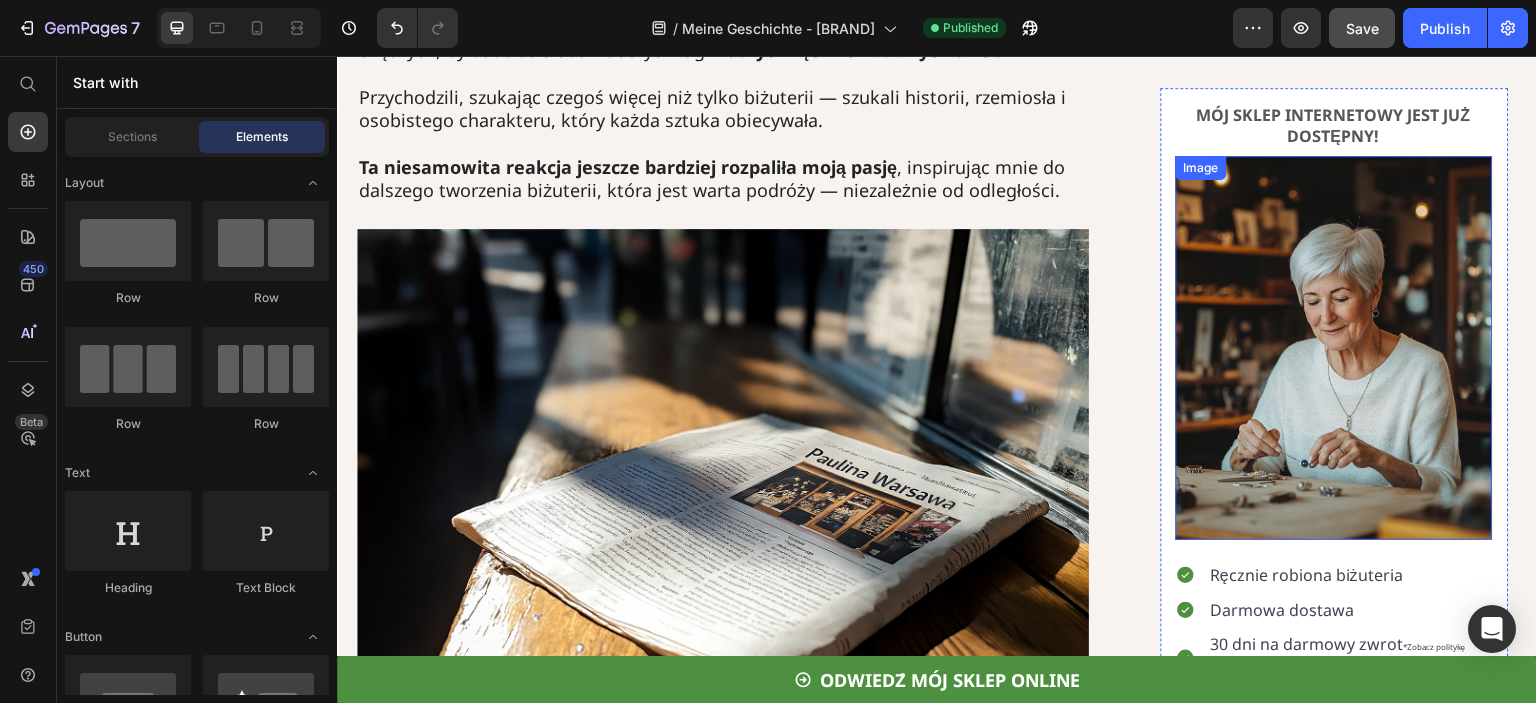 click at bounding box center (1334, 348) 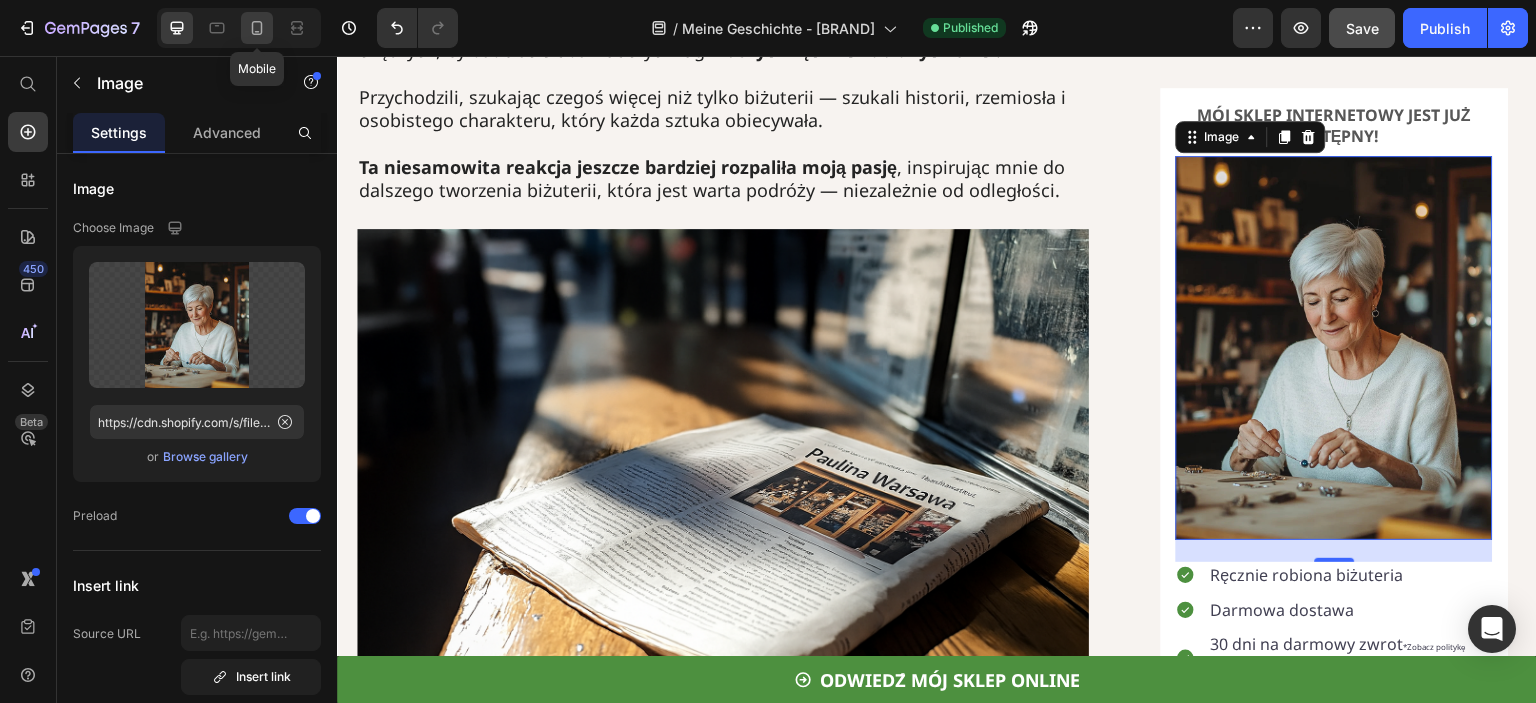 click 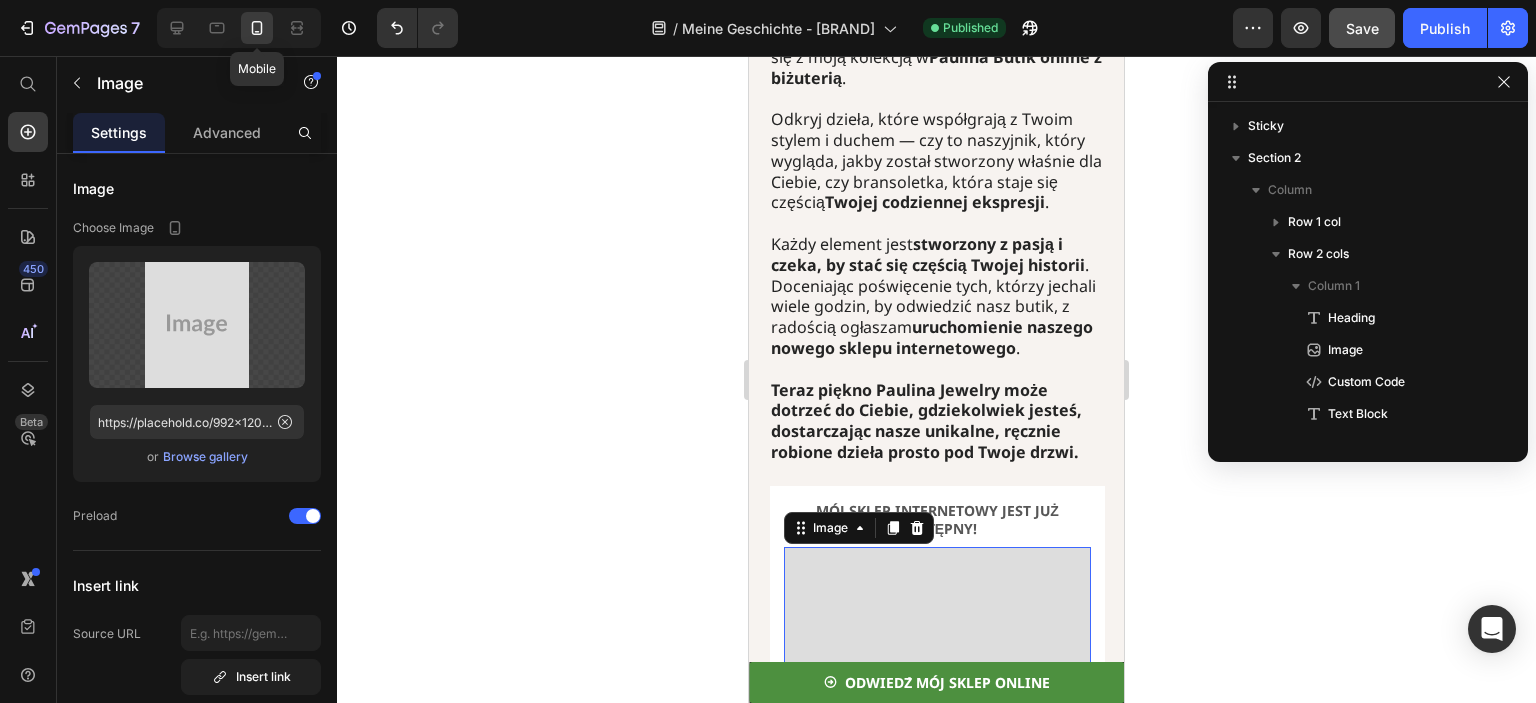 scroll, scrollTop: 890, scrollLeft: 0, axis: vertical 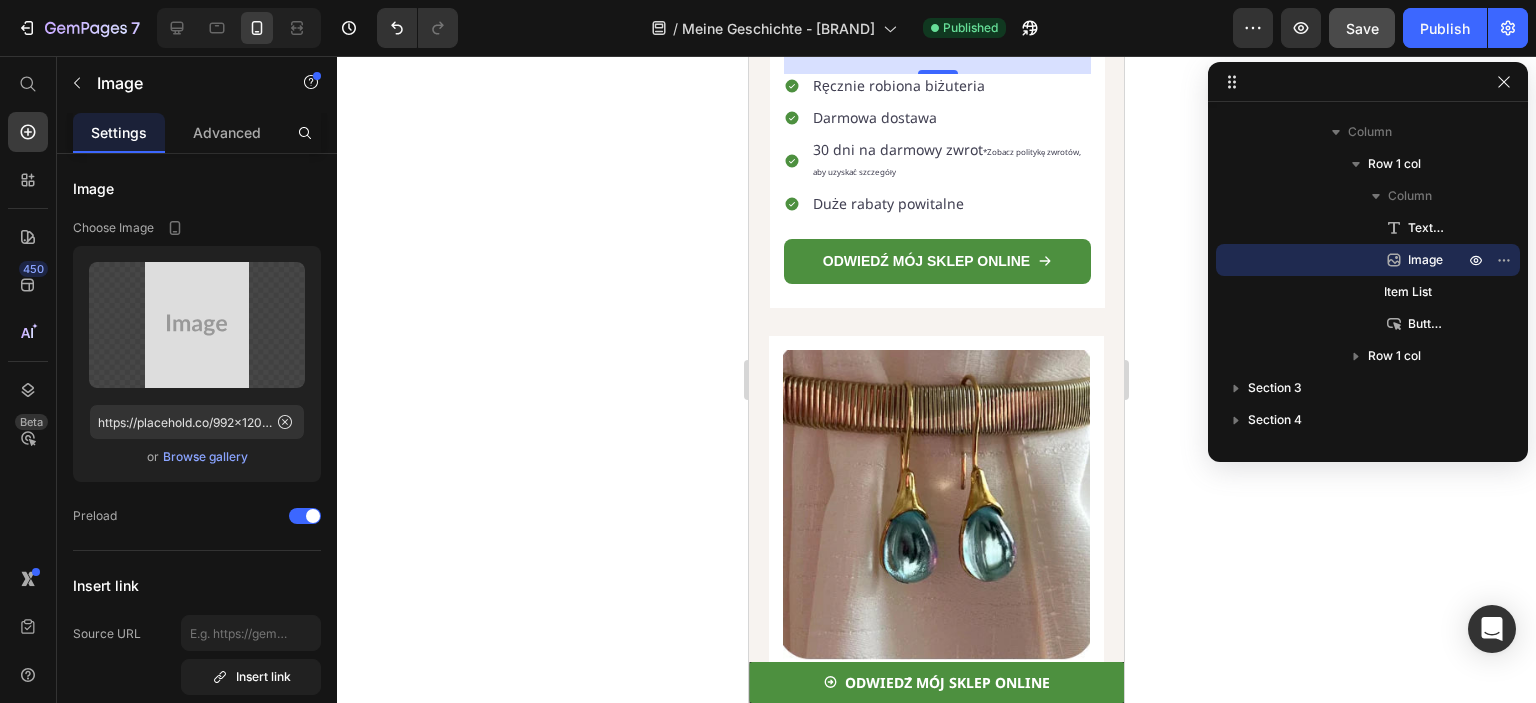 click at bounding box center (937, -135) 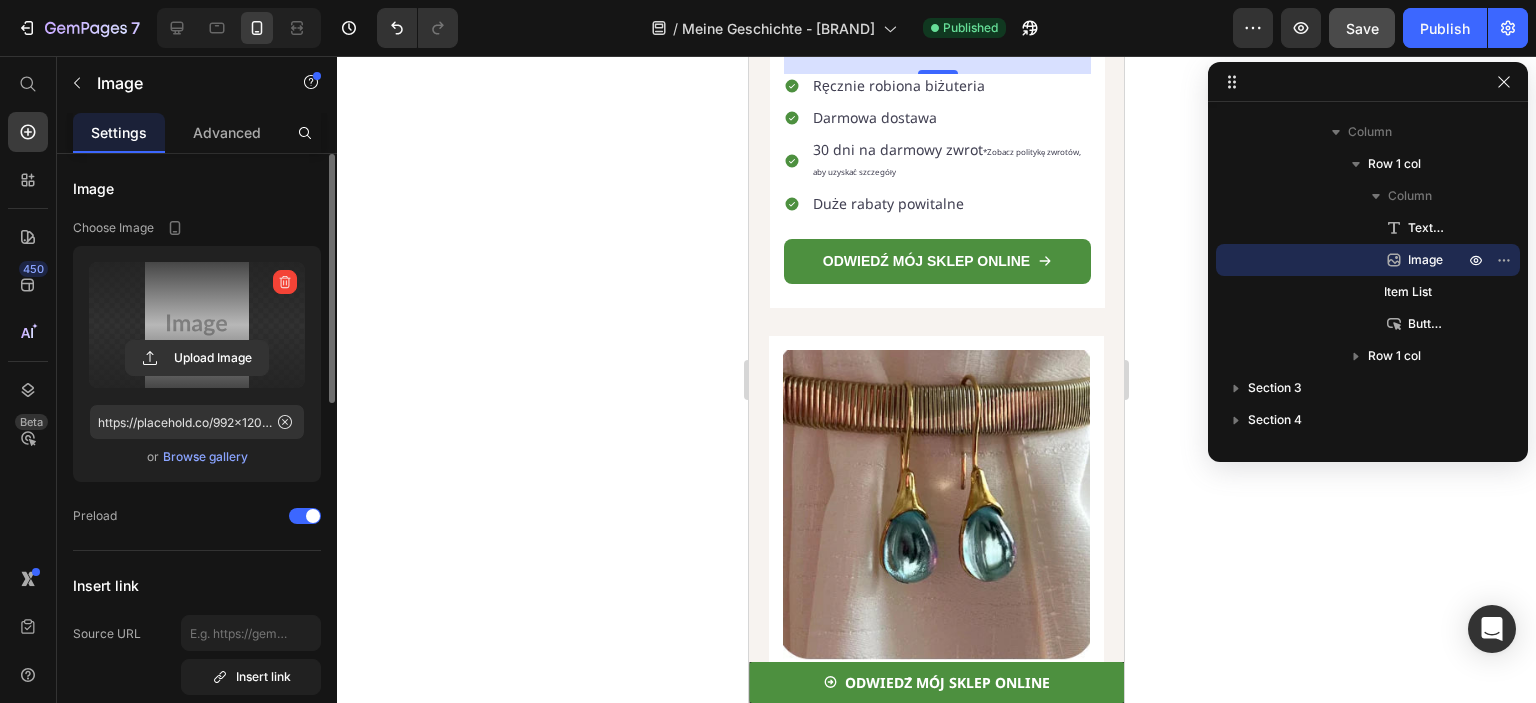 click at bounding box center [197, 325] 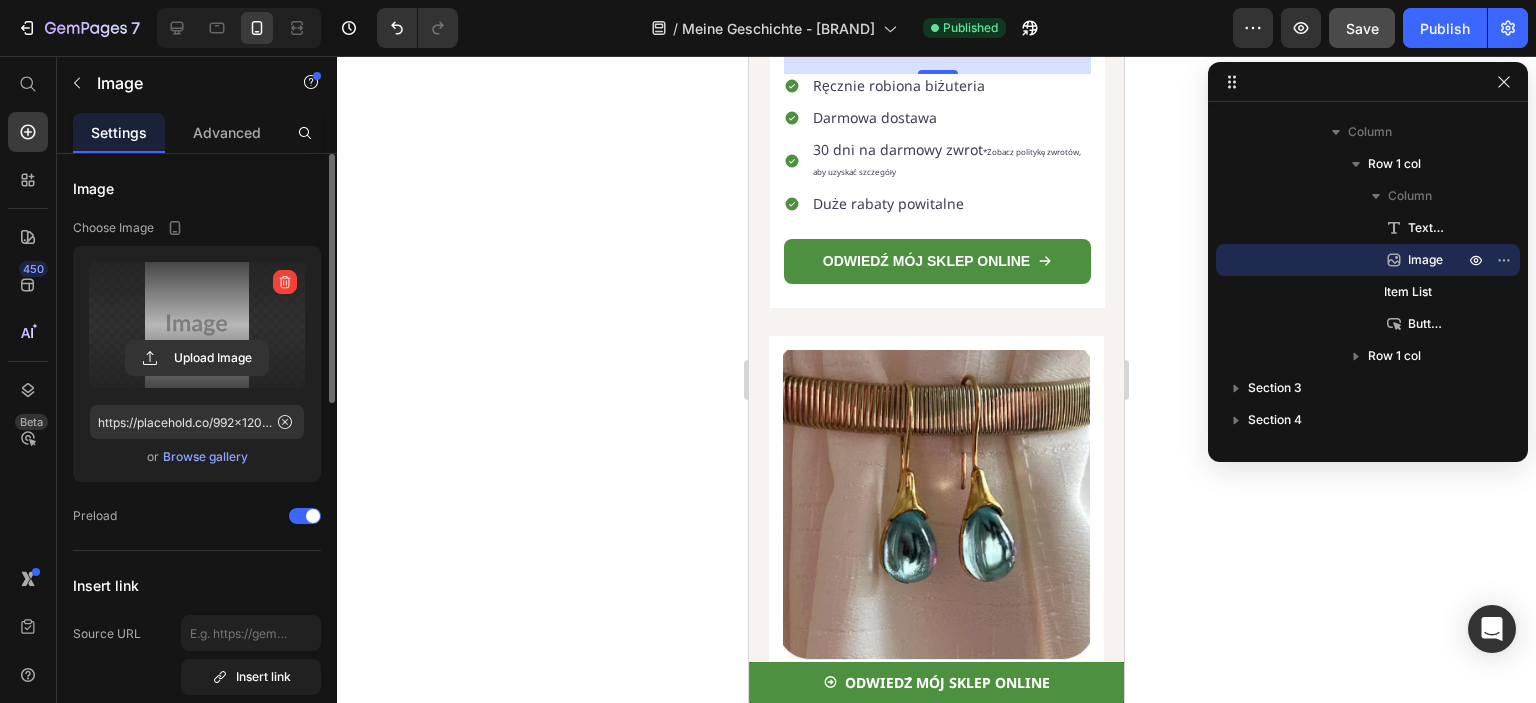 click 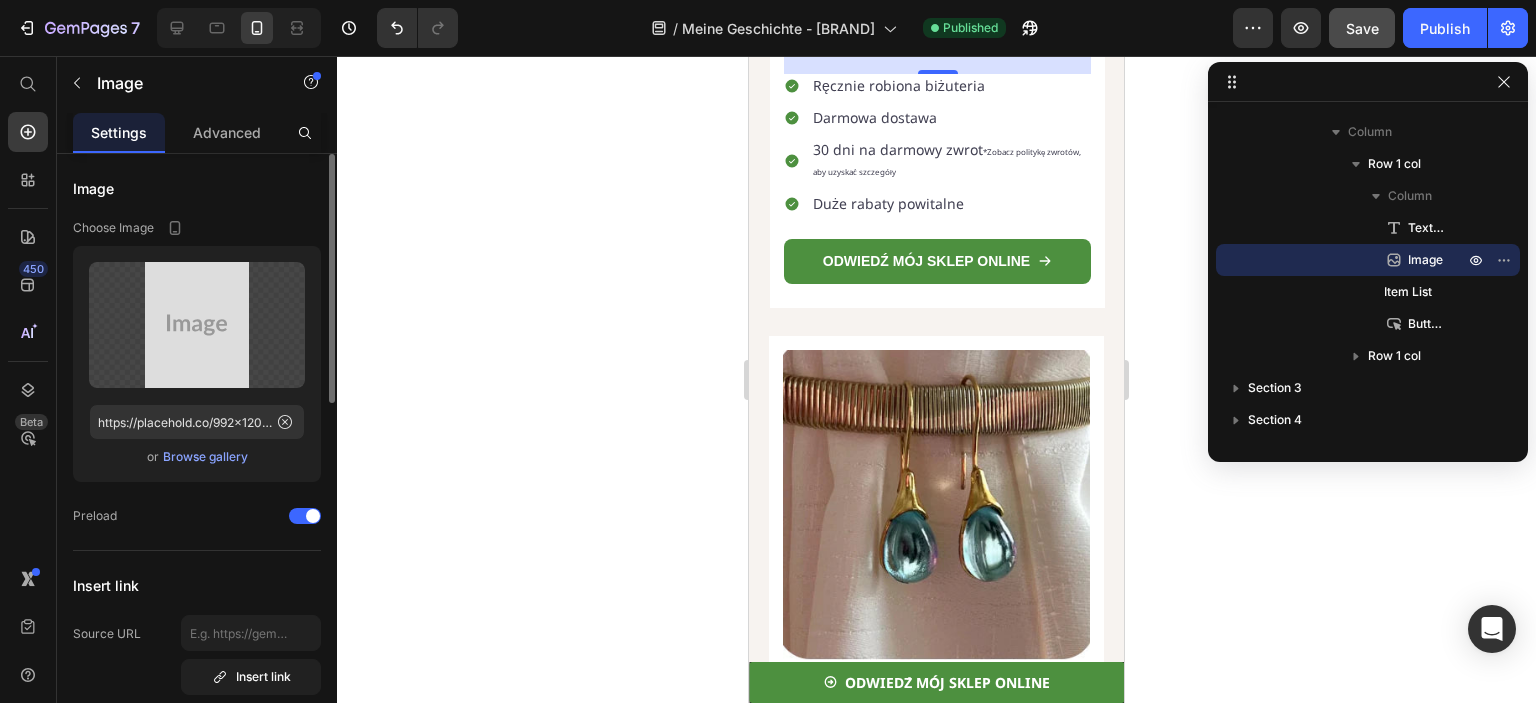 click on "Browse gallery" at bounding box center (205, 457) 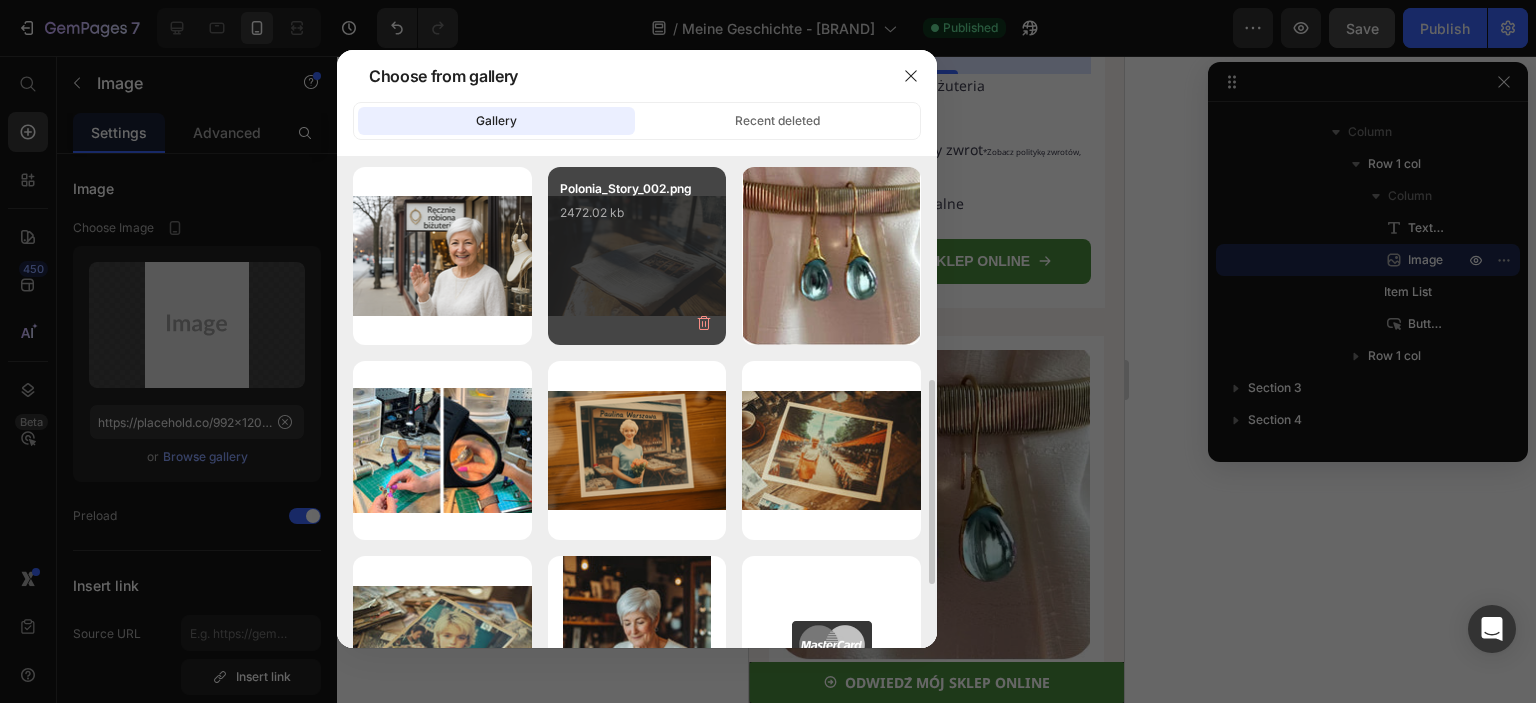 scroll, scrollTop: 400, scrollLeft: 0, axis: vertical 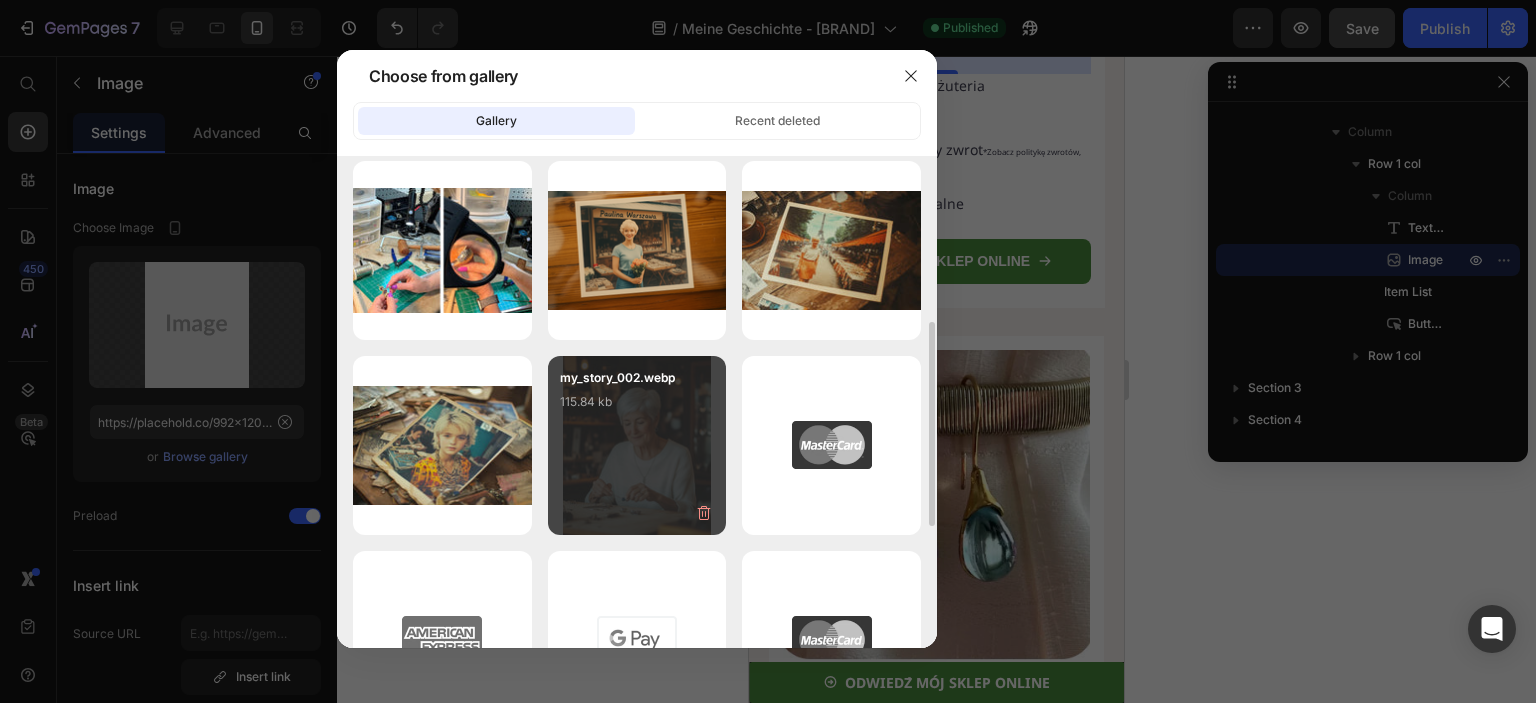 click on "my_story_002.webp 115.84 kb" at bounding box center [637, 408] 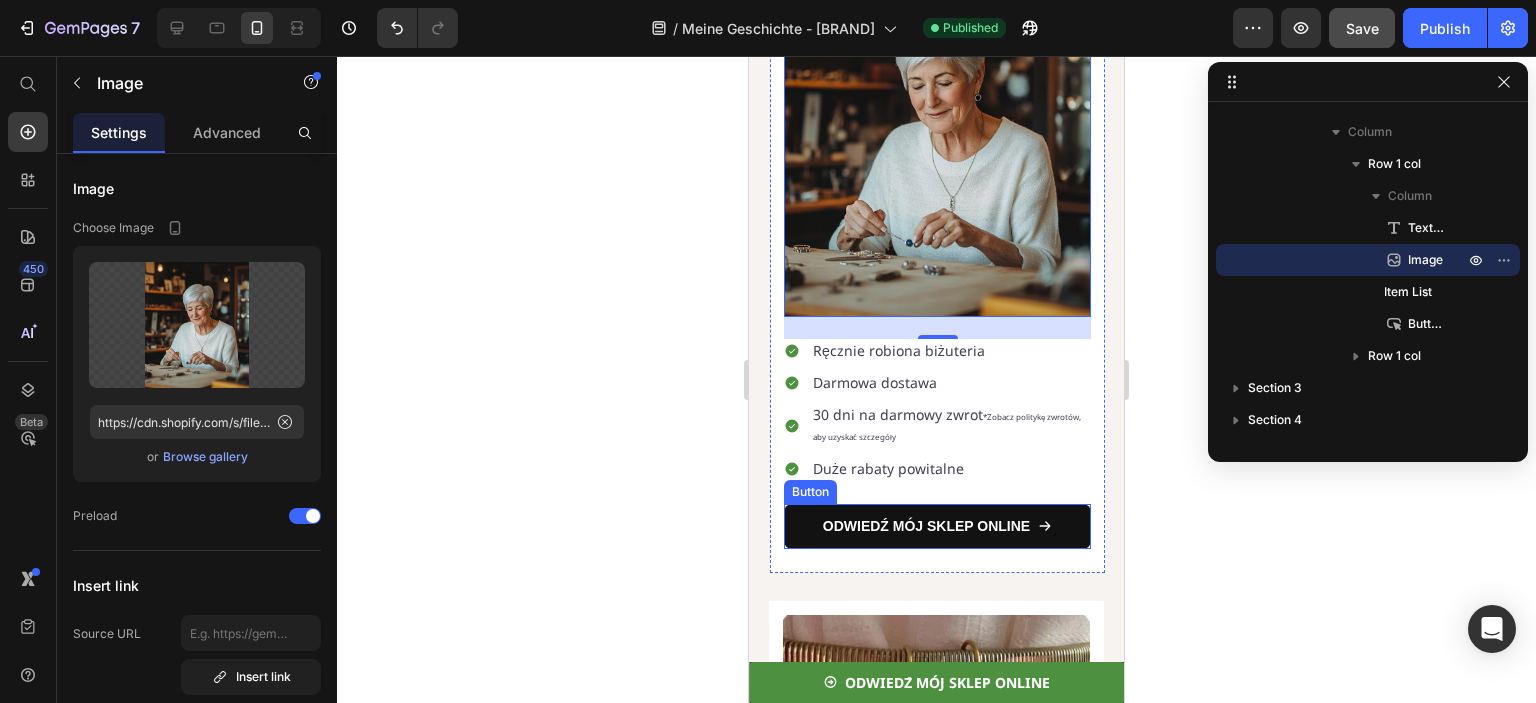 scroll, scrollTop: 5113, scrollLeft: 0, axis: vertical 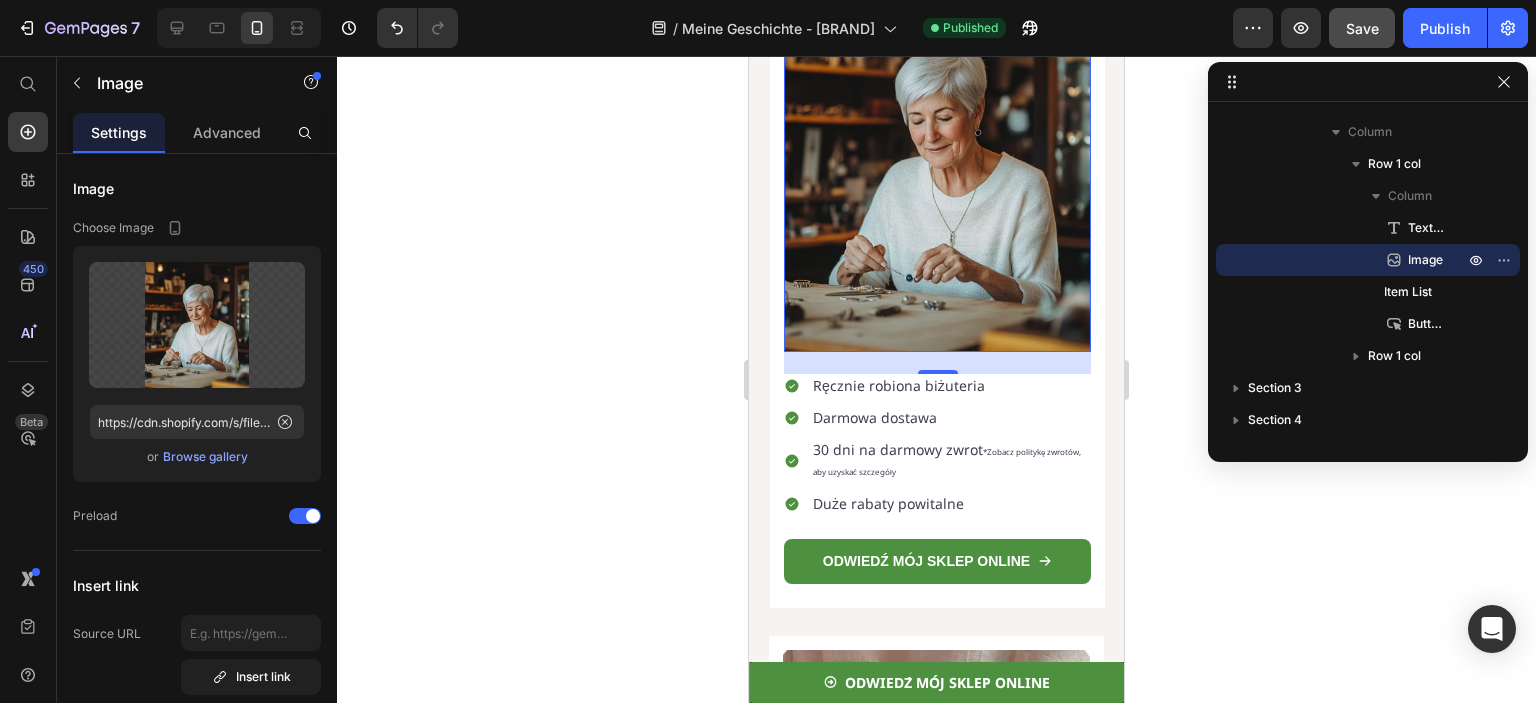 click 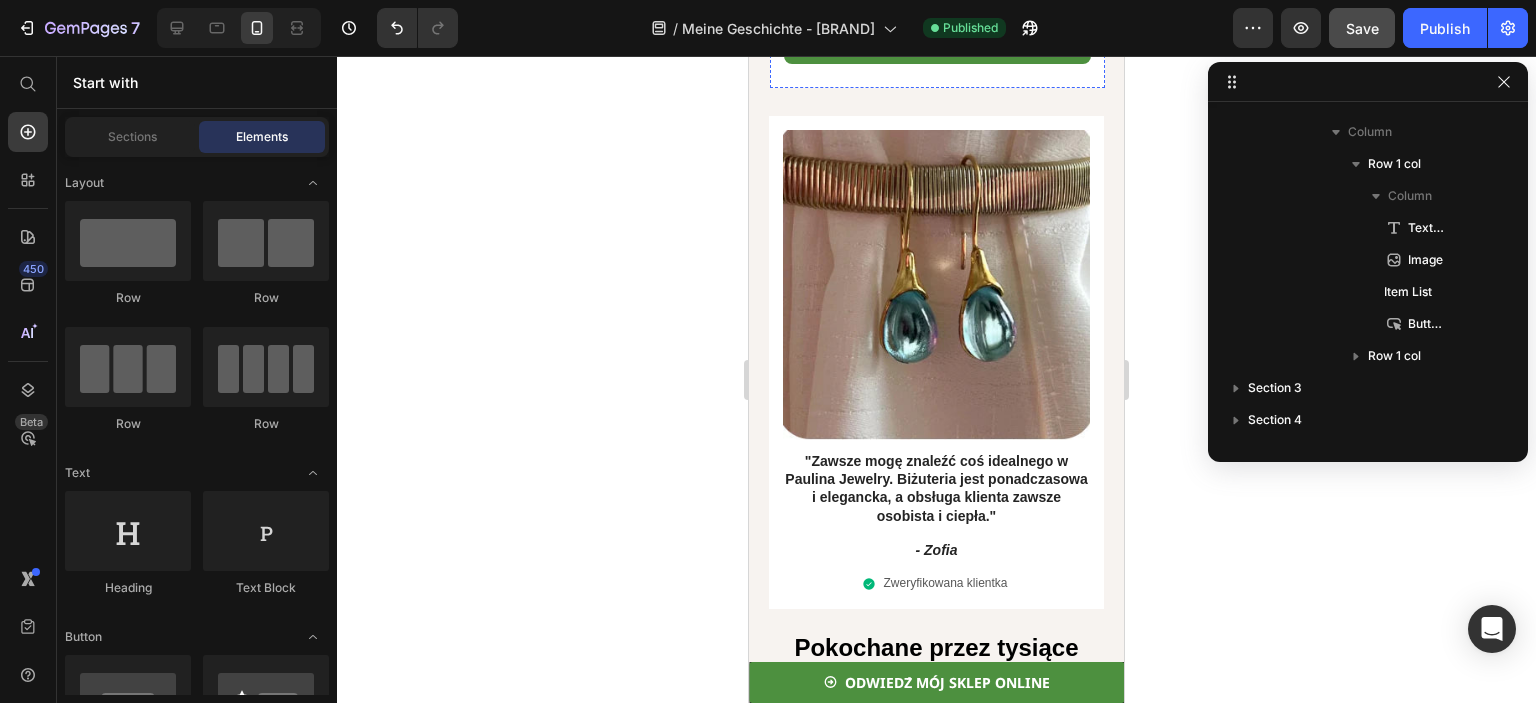 scroll, scrollTop: 5813, scrollLeft: 0, axis: vertical 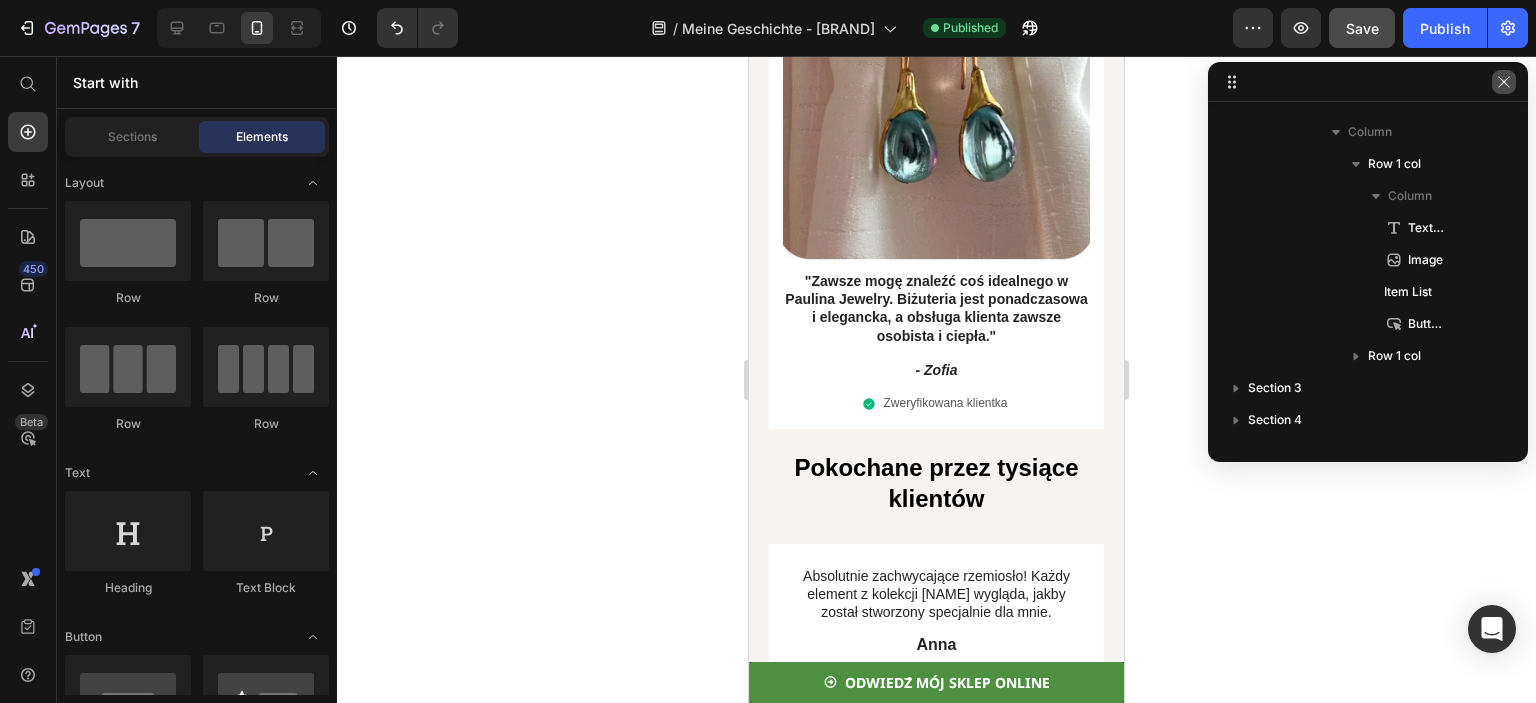 click 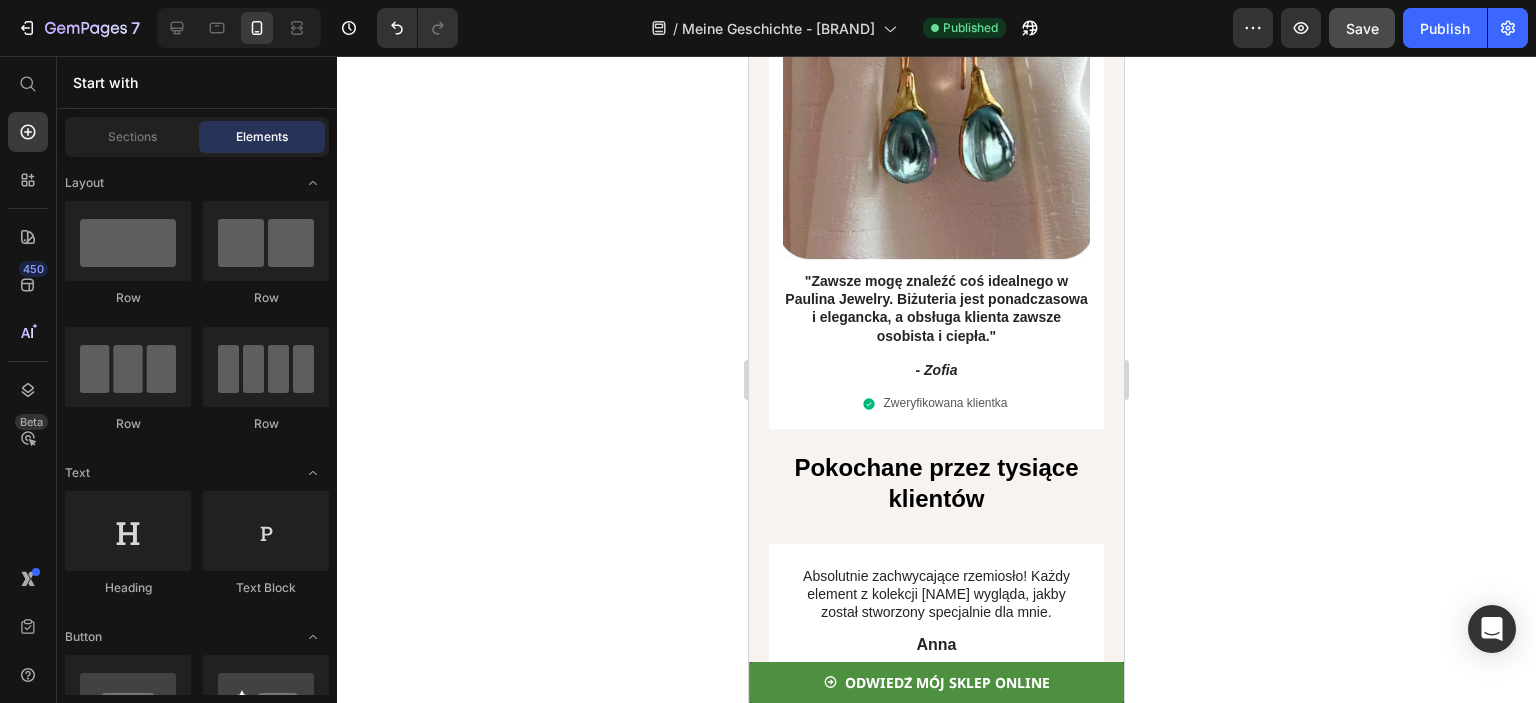 click on "Save" 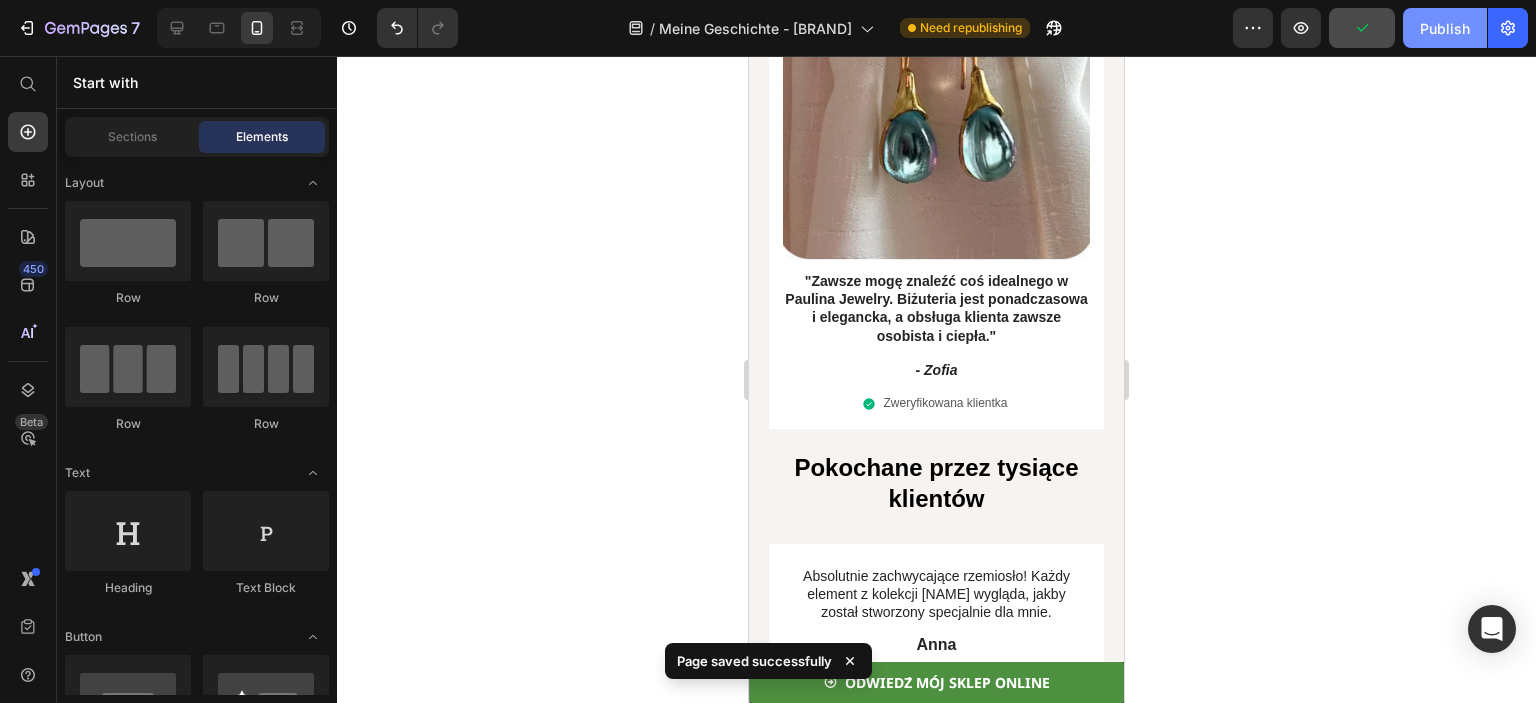 click on "Publish" at bounding box center [1445, 28] 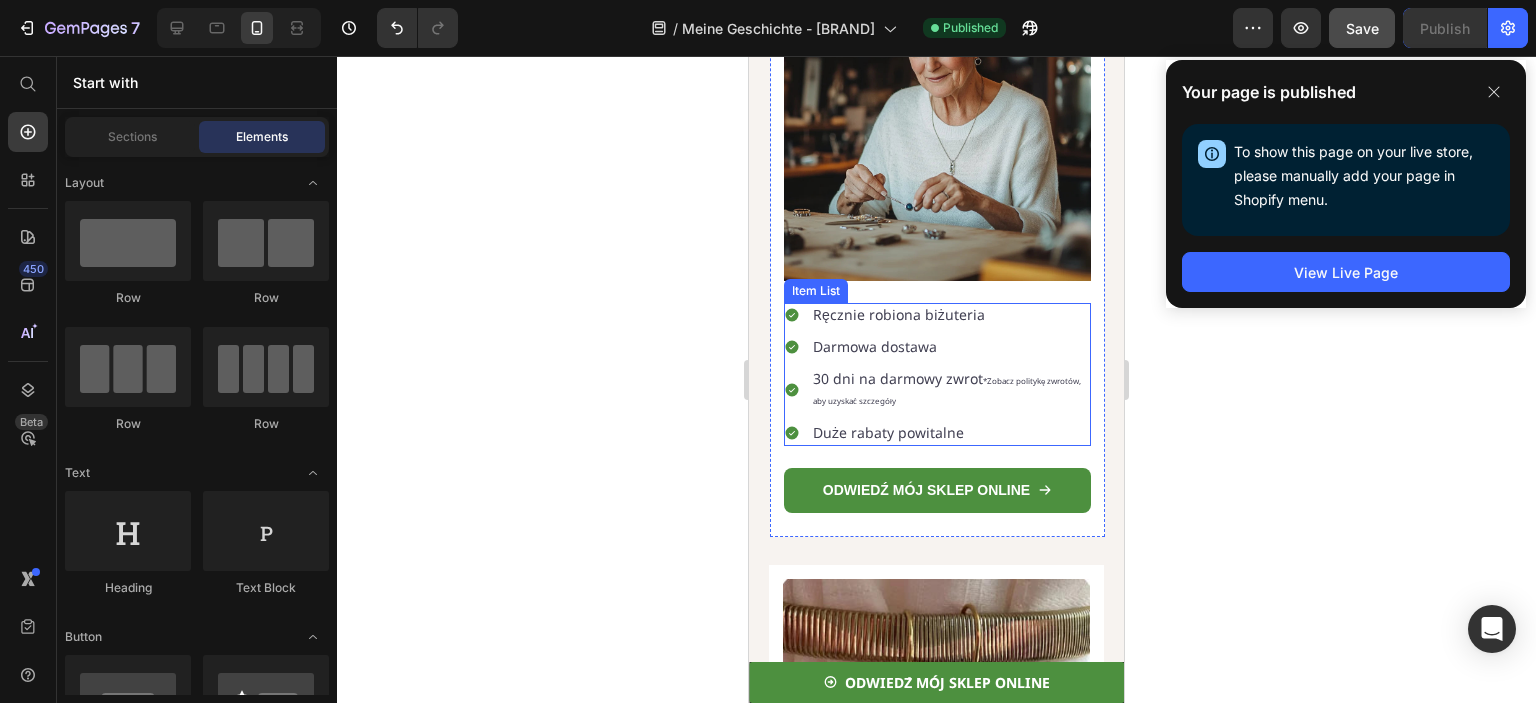 scroll, scrollTop: 5013, scrollLeft: 0, axis: vertical 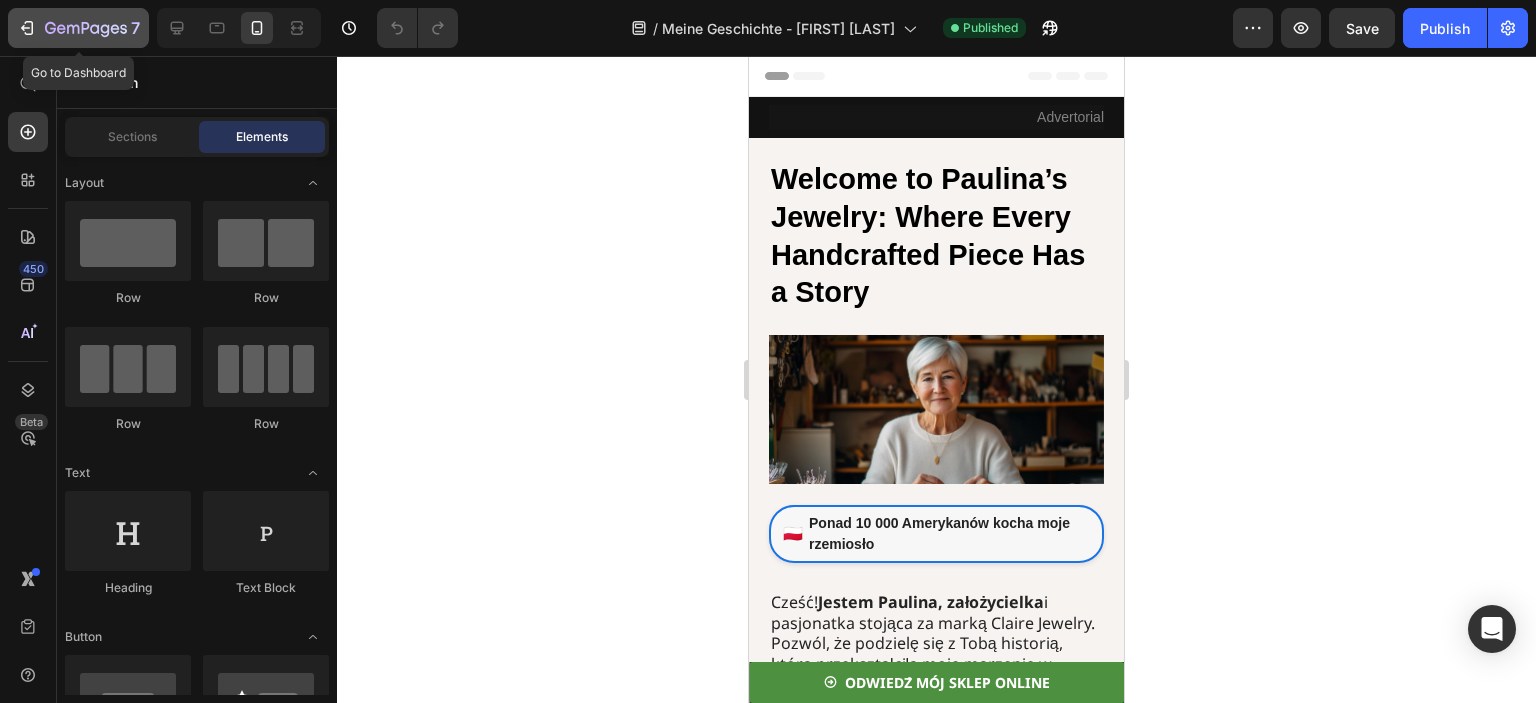 click 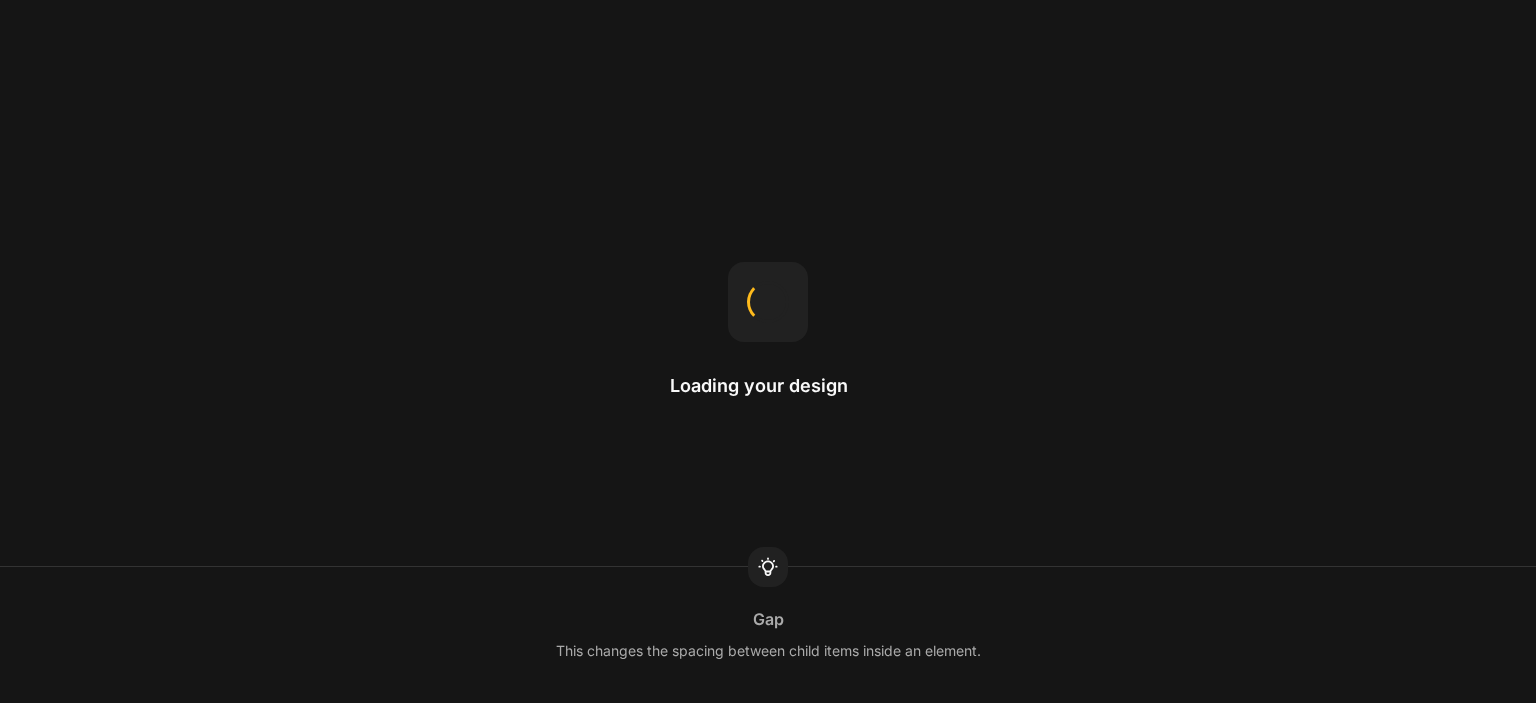 scroll, scrollTop: 0, scrollLeft: 0, axis: both 